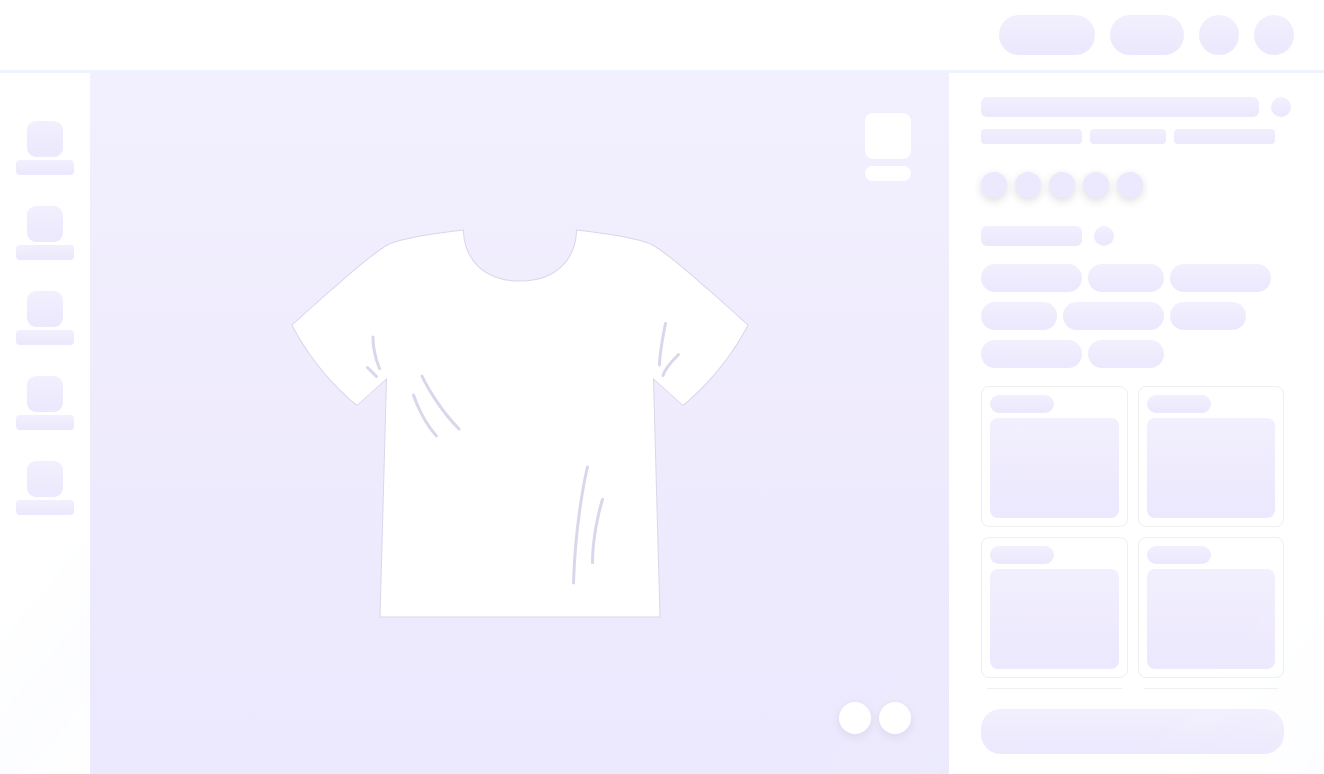 scroll, scrollTop: 0, scrollLeft: 0, axis: both 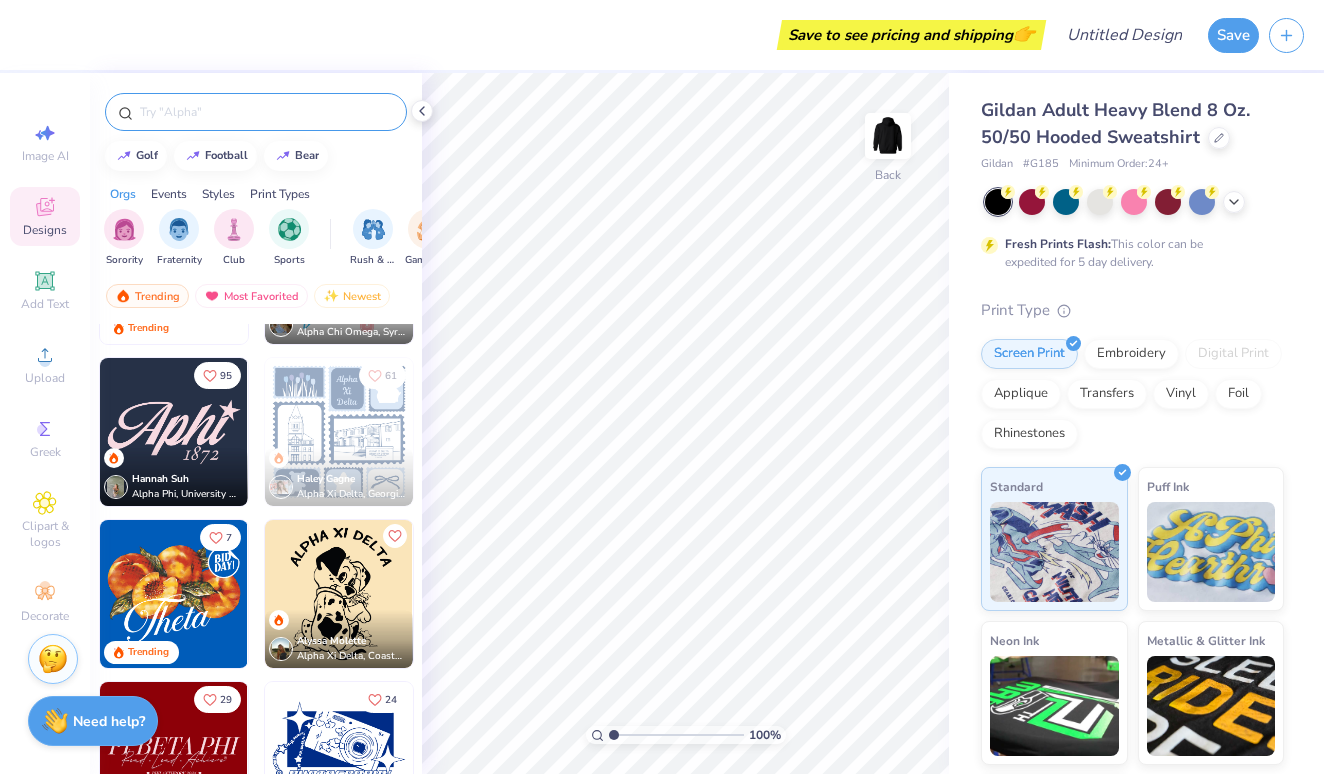 click at bounding box center [266, 112] 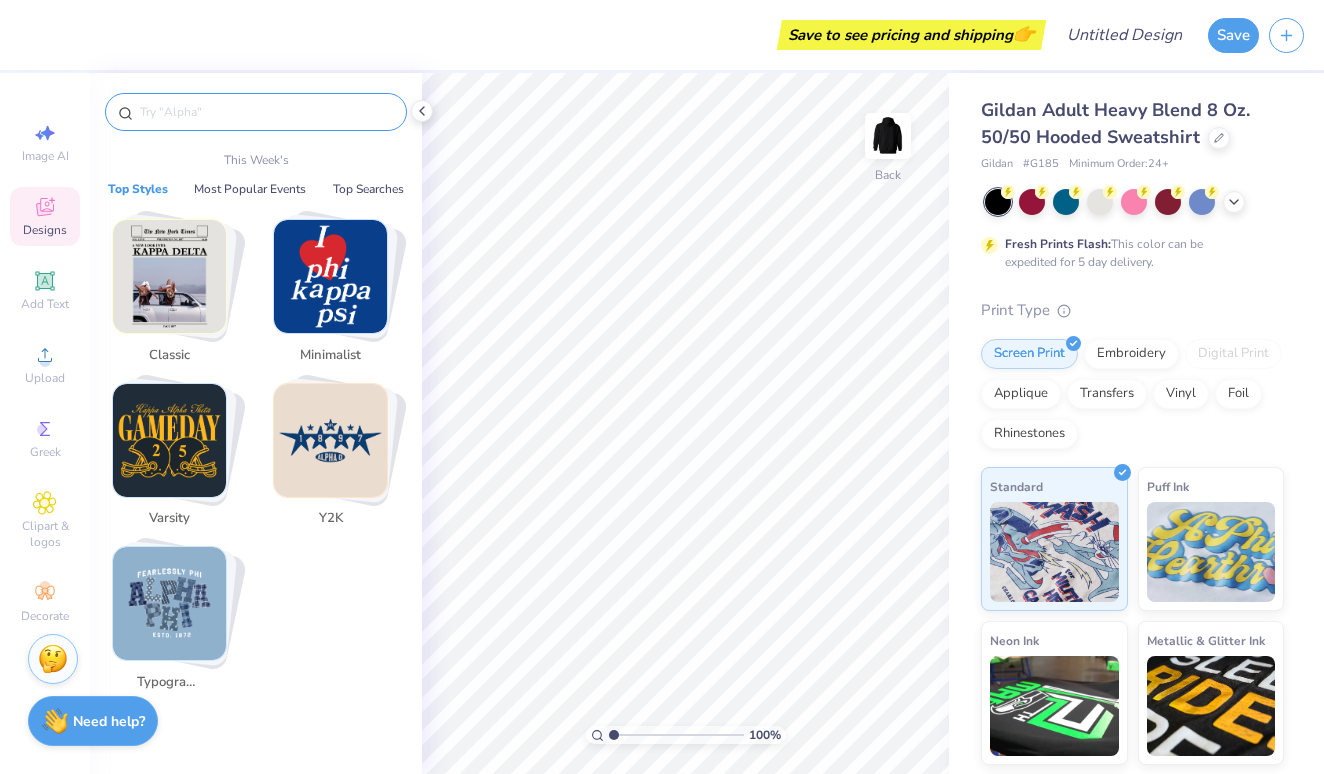 click at bounding box center [266, 112] 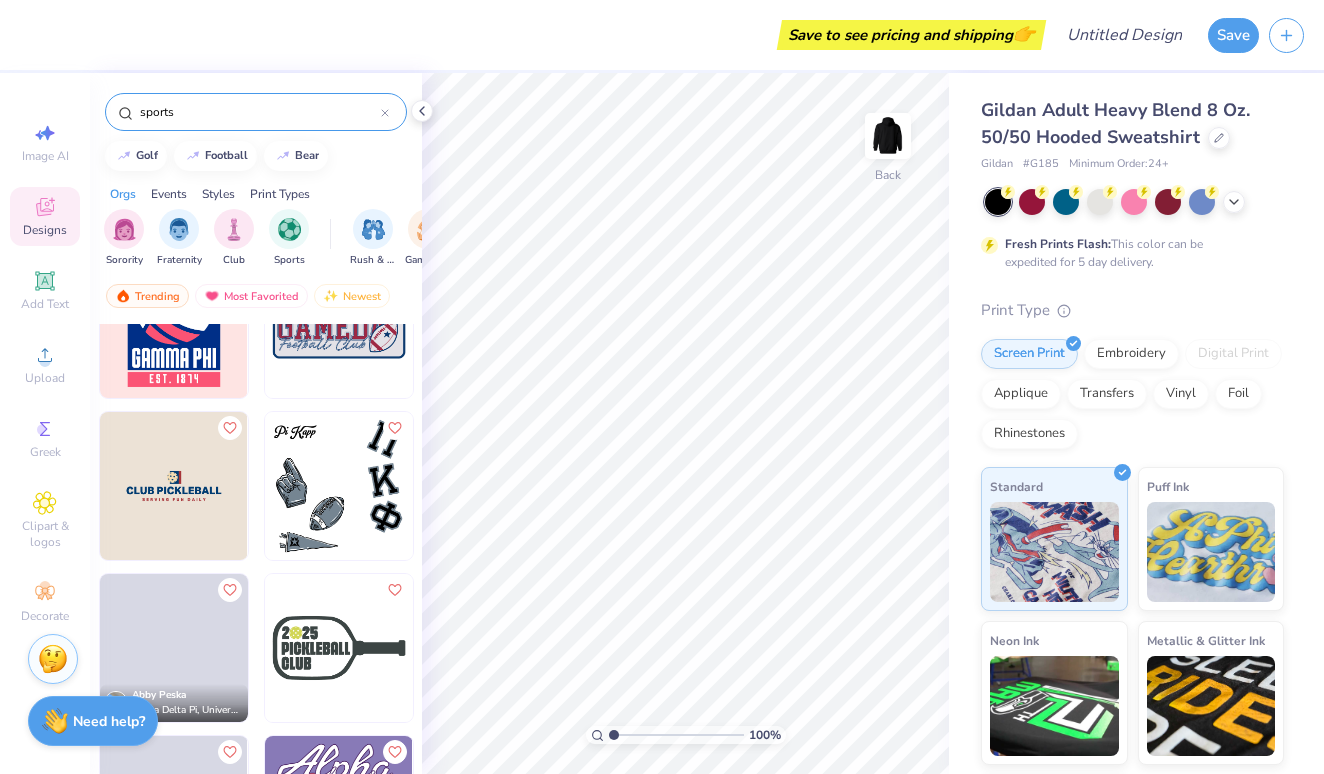 scroll, scrollTop: 74, scrollLeft: 0, axis: vertical 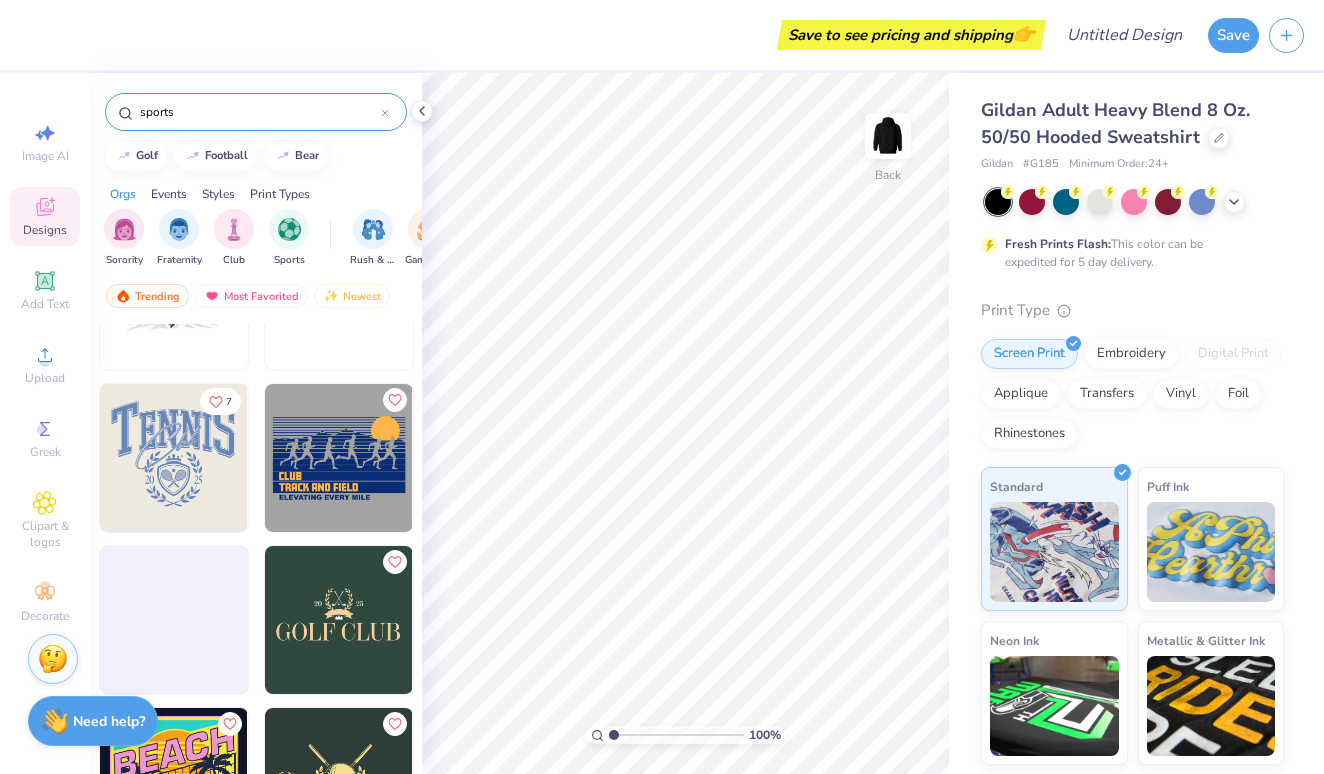 type on "sports" 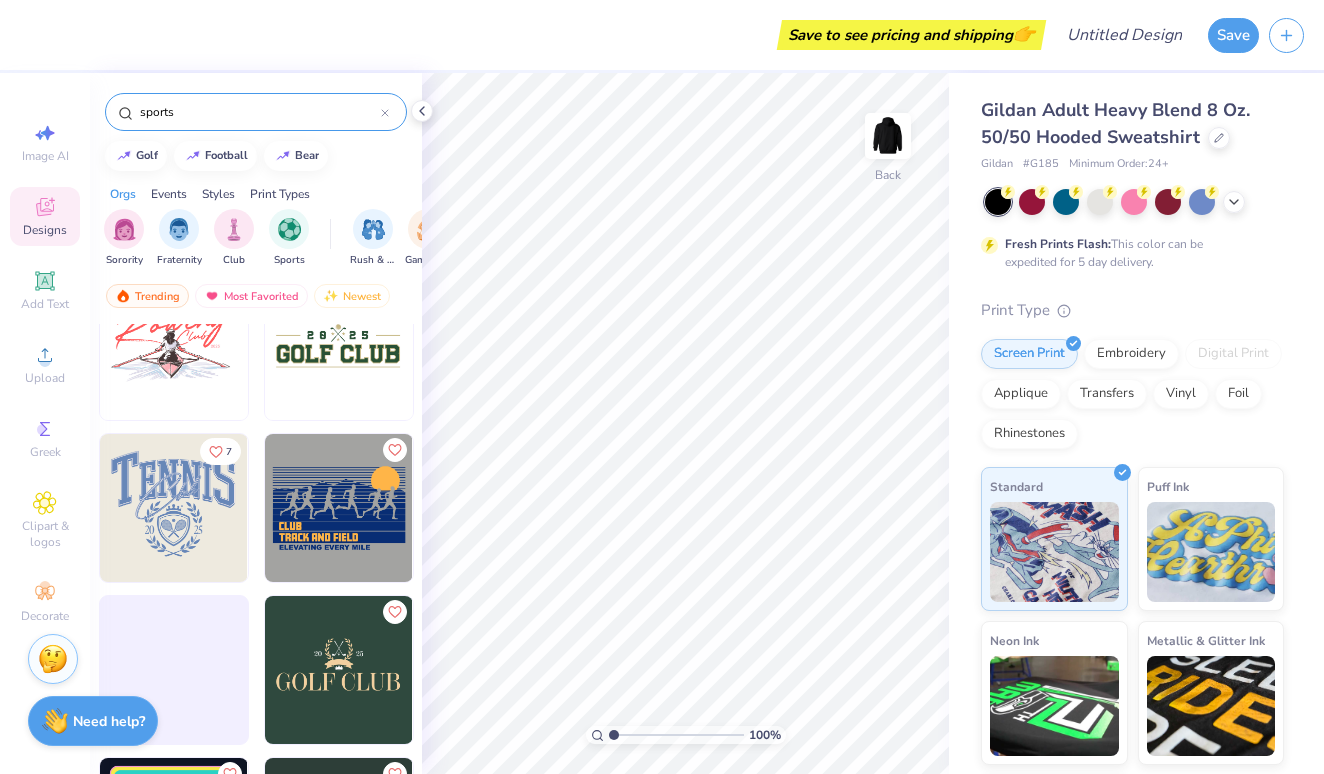 scroll, scrollTop: 3133, scrollLeft: 0, axis: vertical 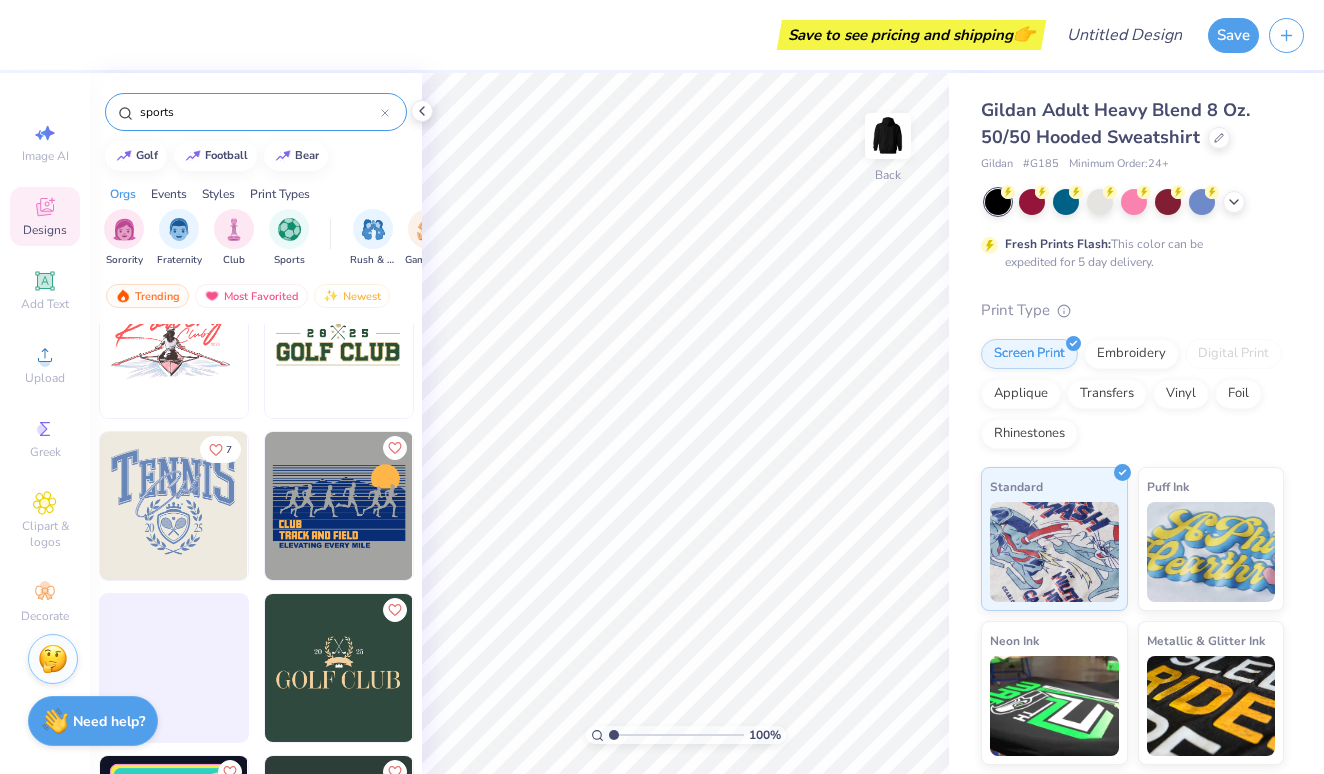 click at bounding box center [174, 506] 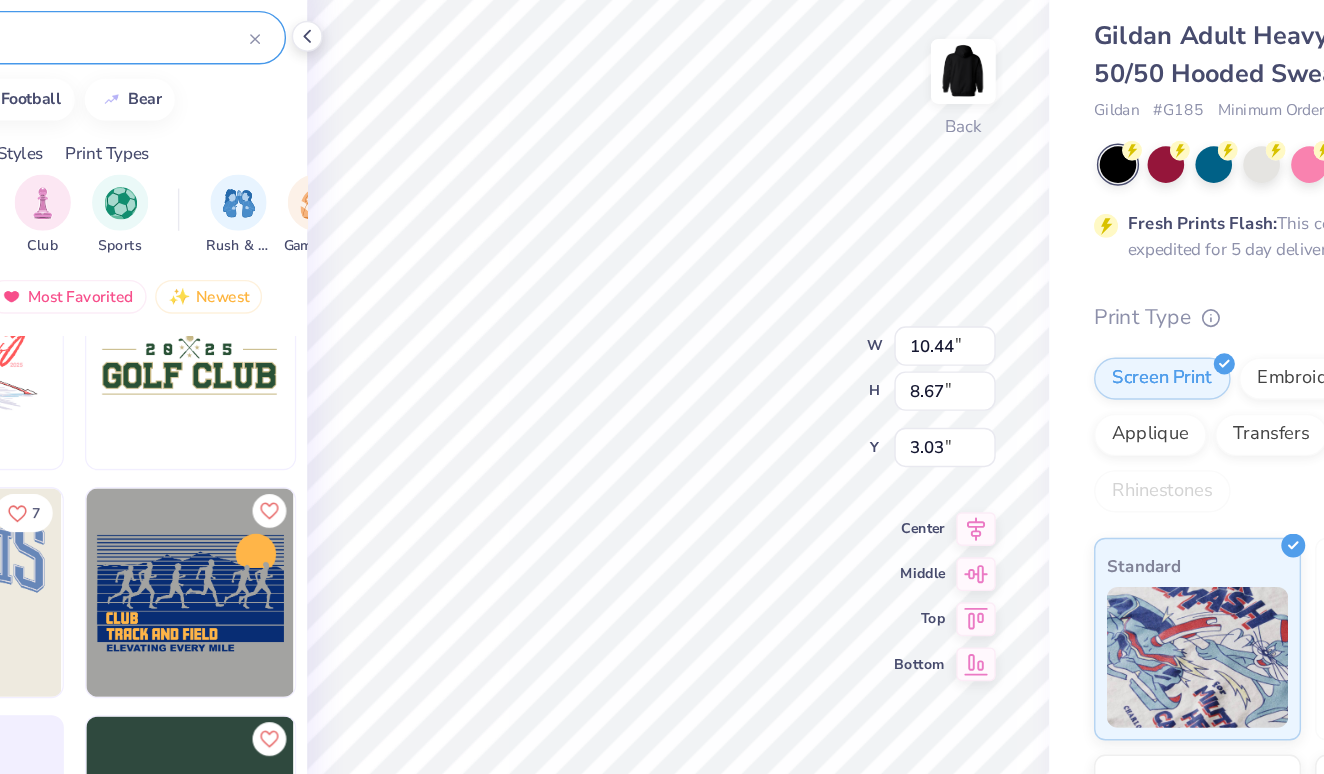 type on "4.99" 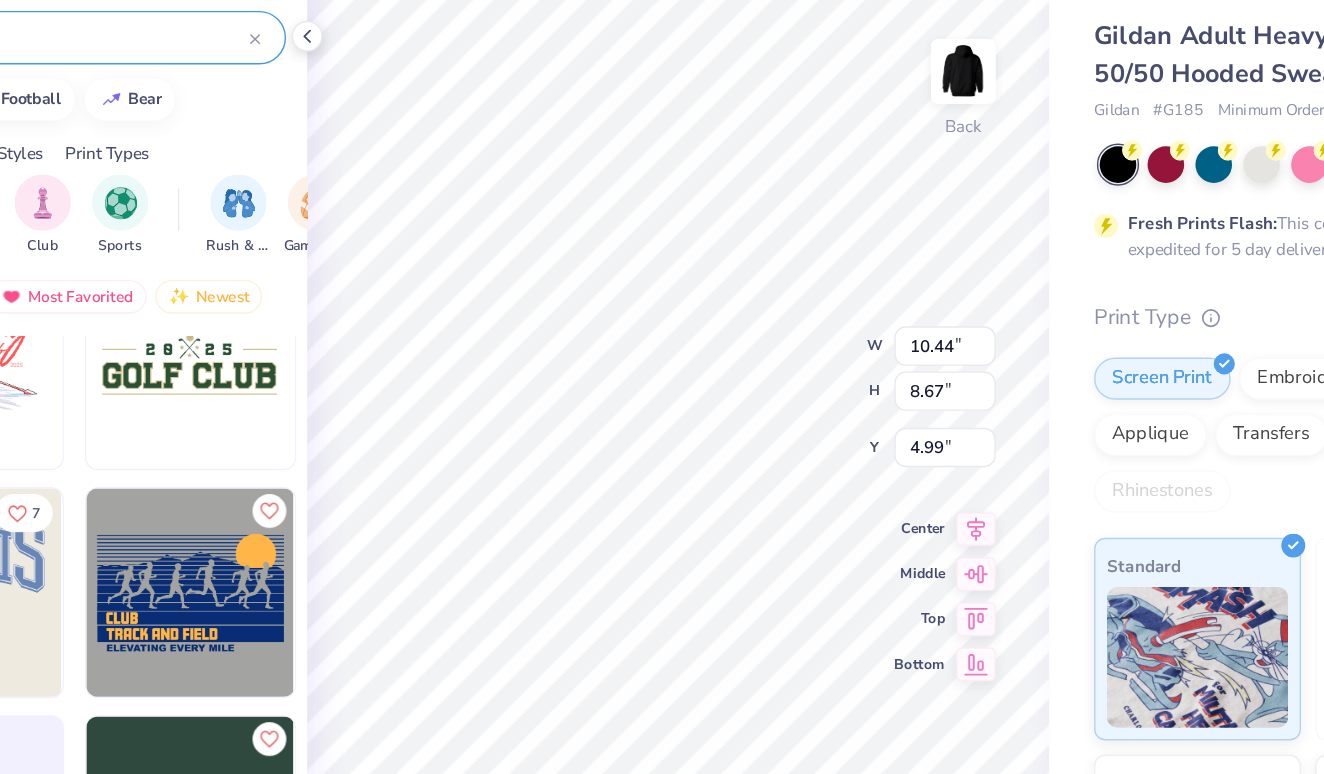 type on "10.12" 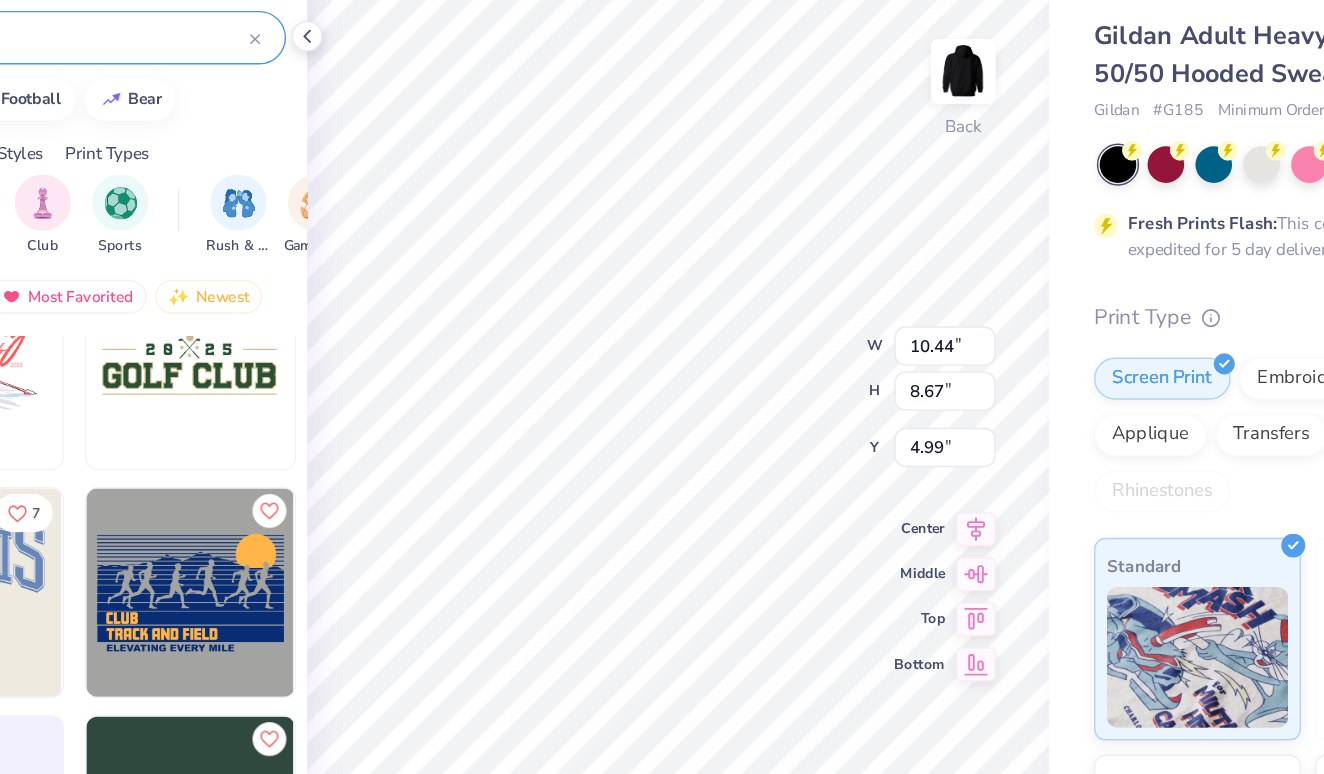 type on "8.40" 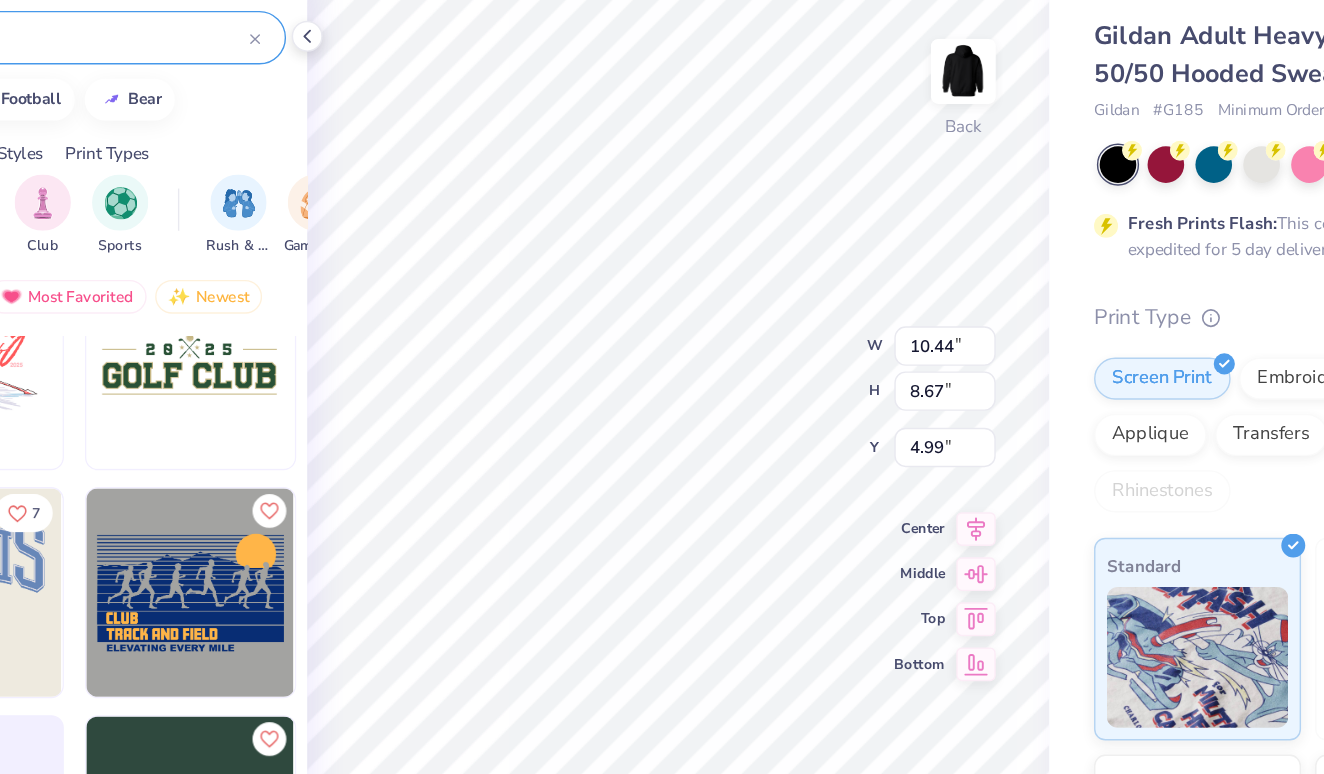 type on "5.26" 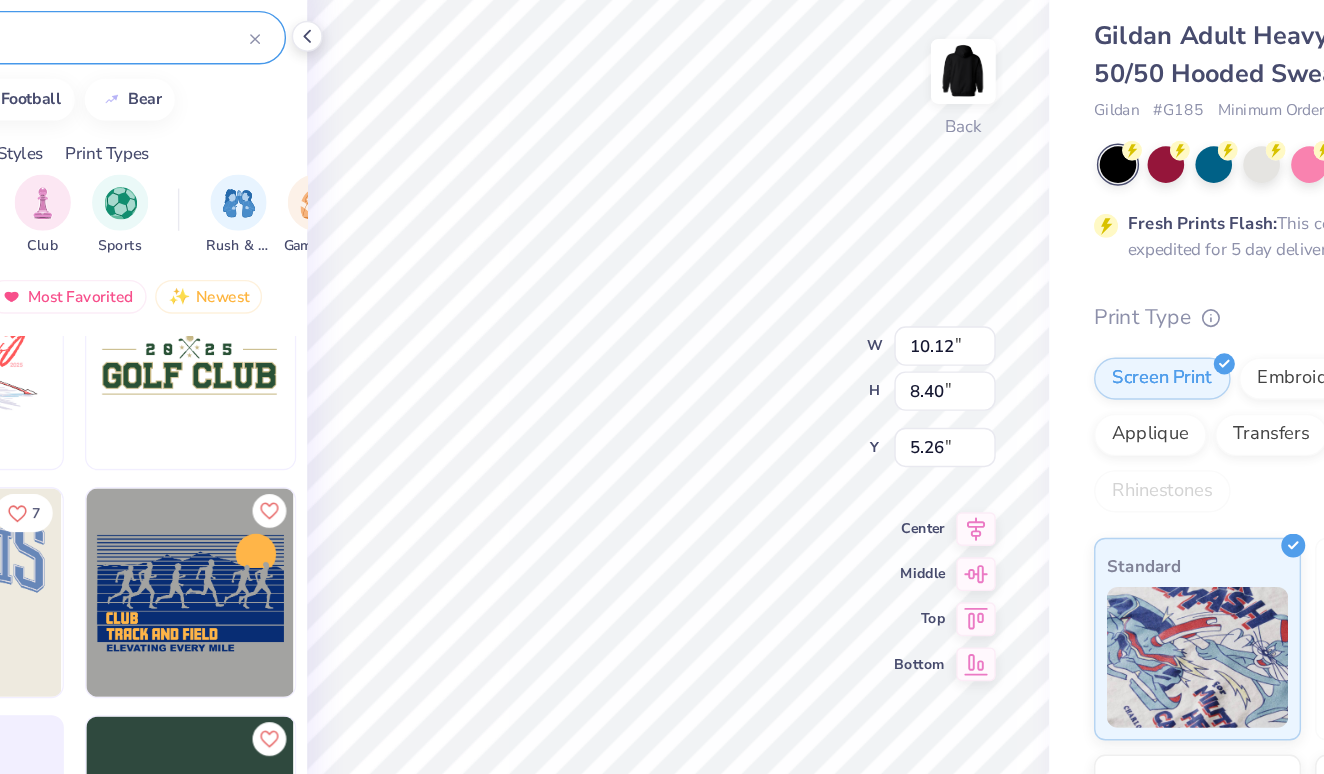 type on "8.43" 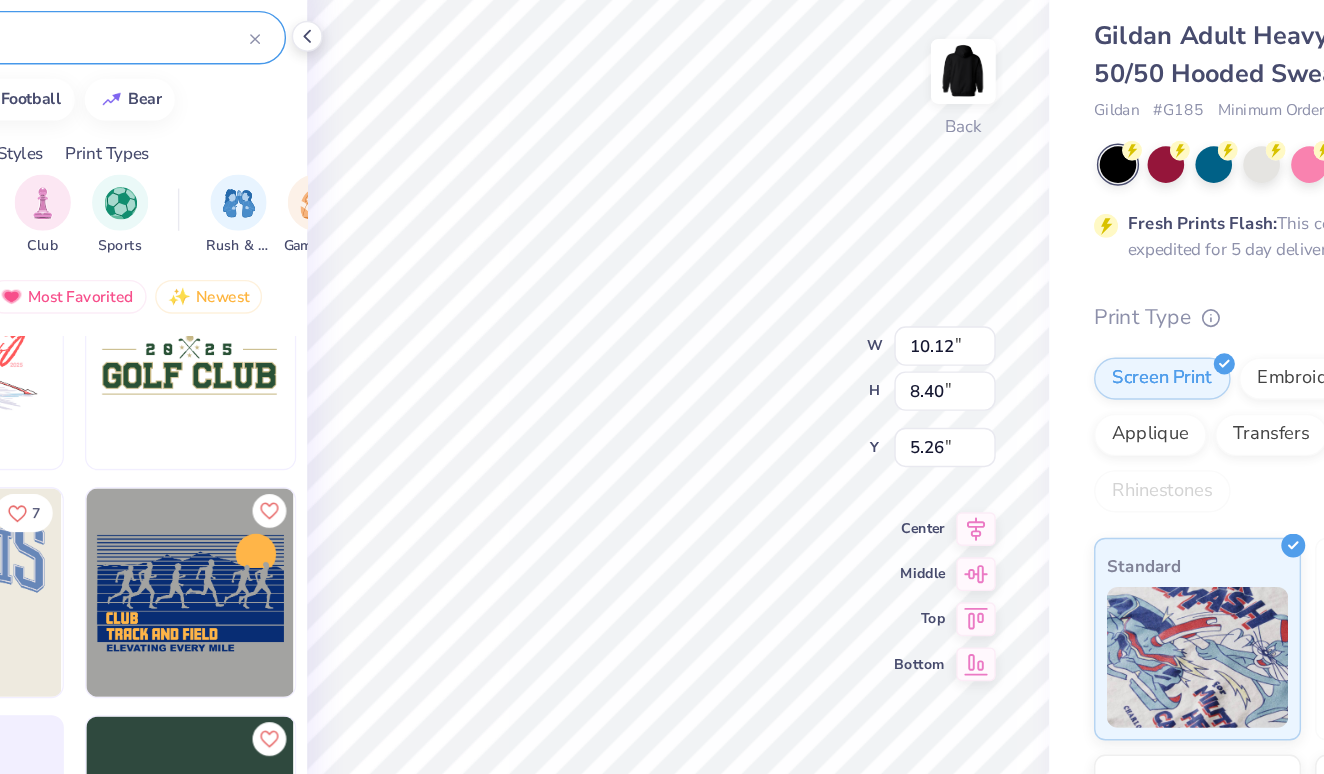 type on "5.23" 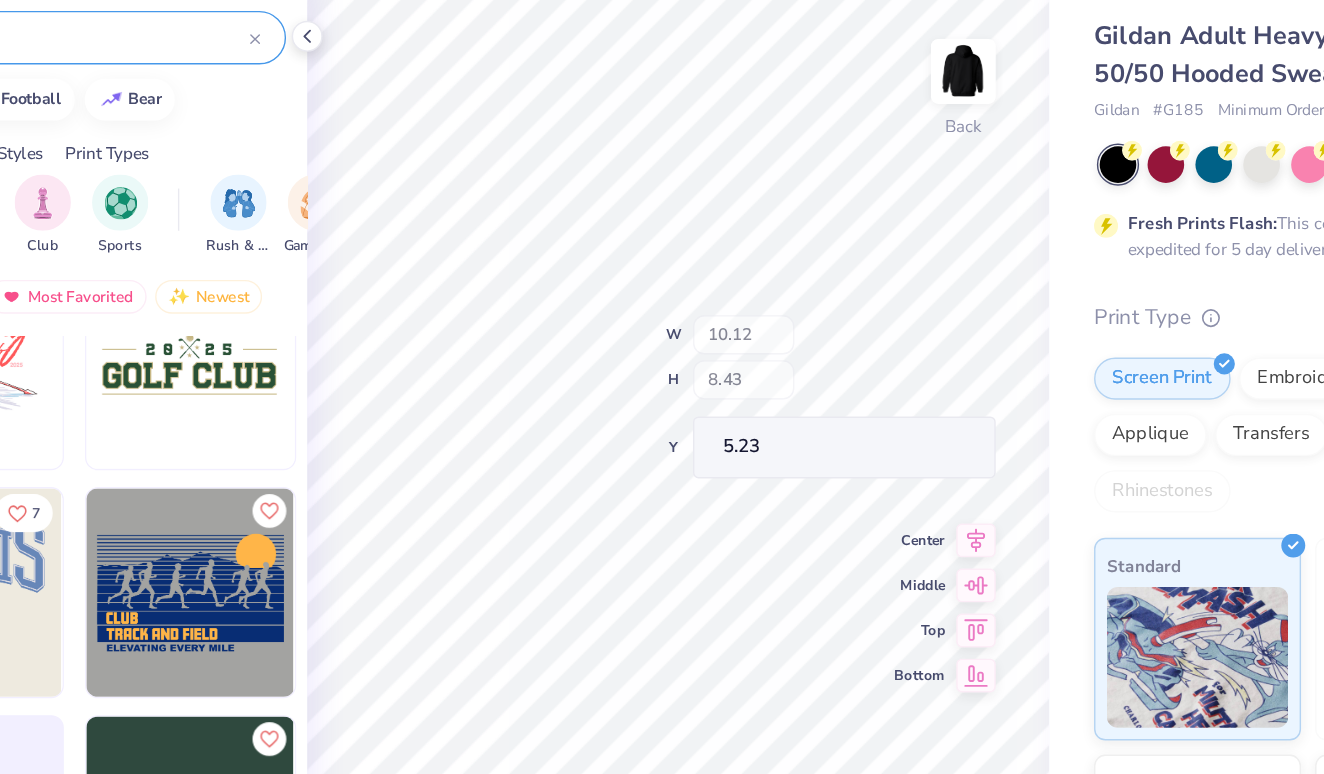 type on "5.31" 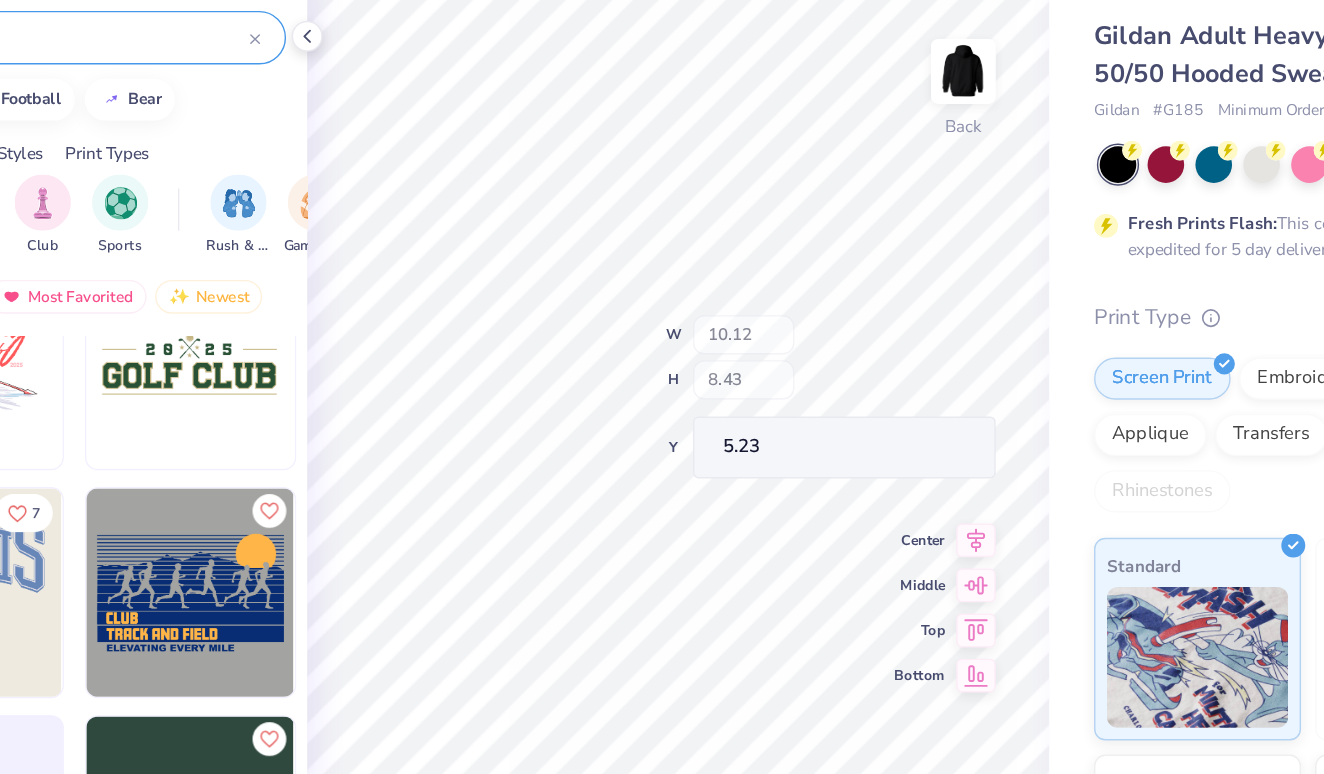 type on "3.80" 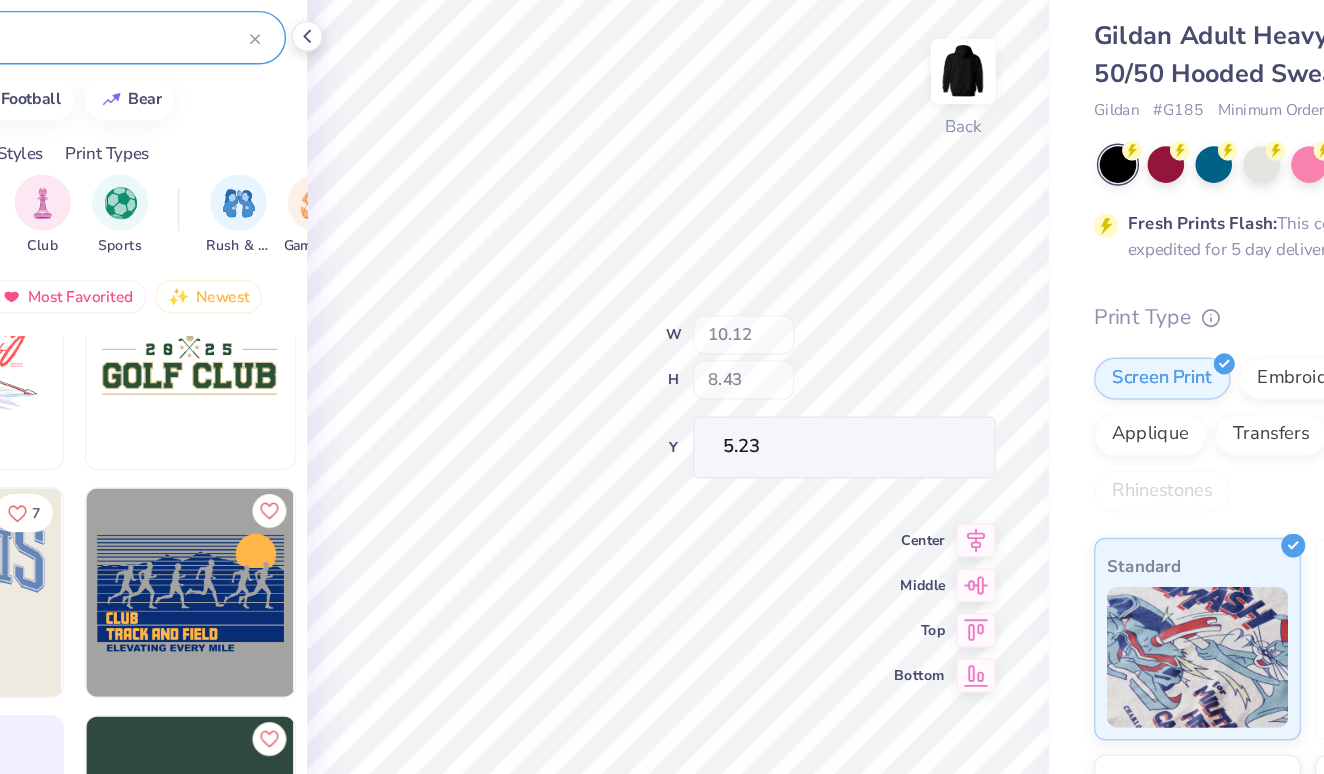 type on "6.86" 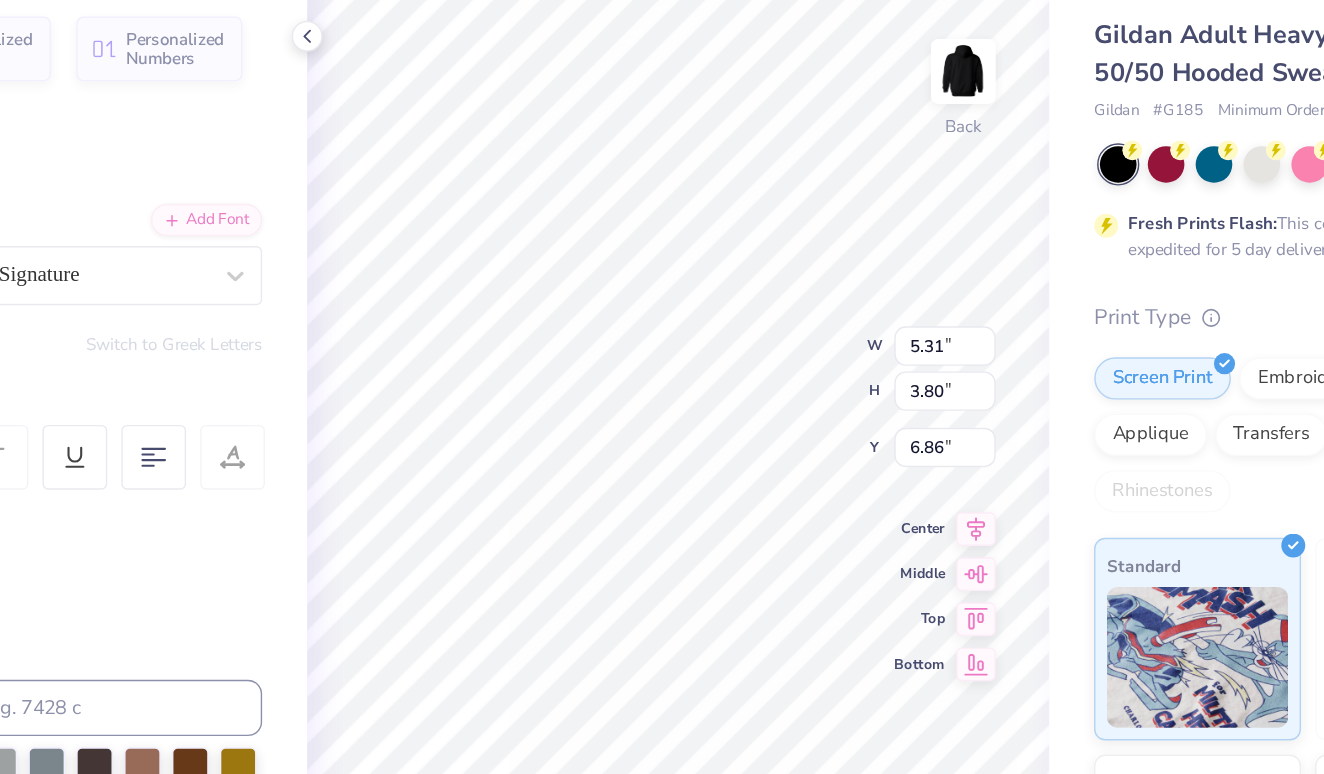 type on "l" 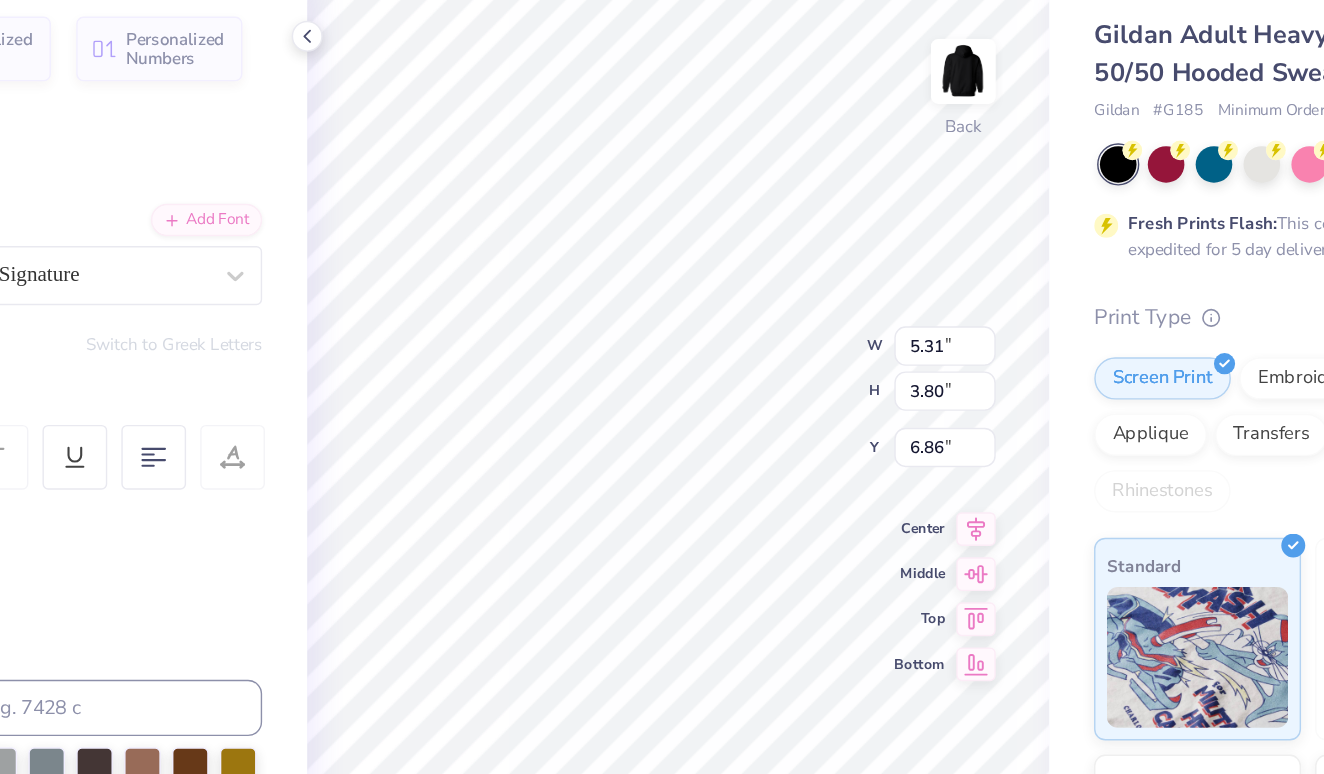 scroll, scrollTop: 0, scrollLeft: 4, axis: horizontal 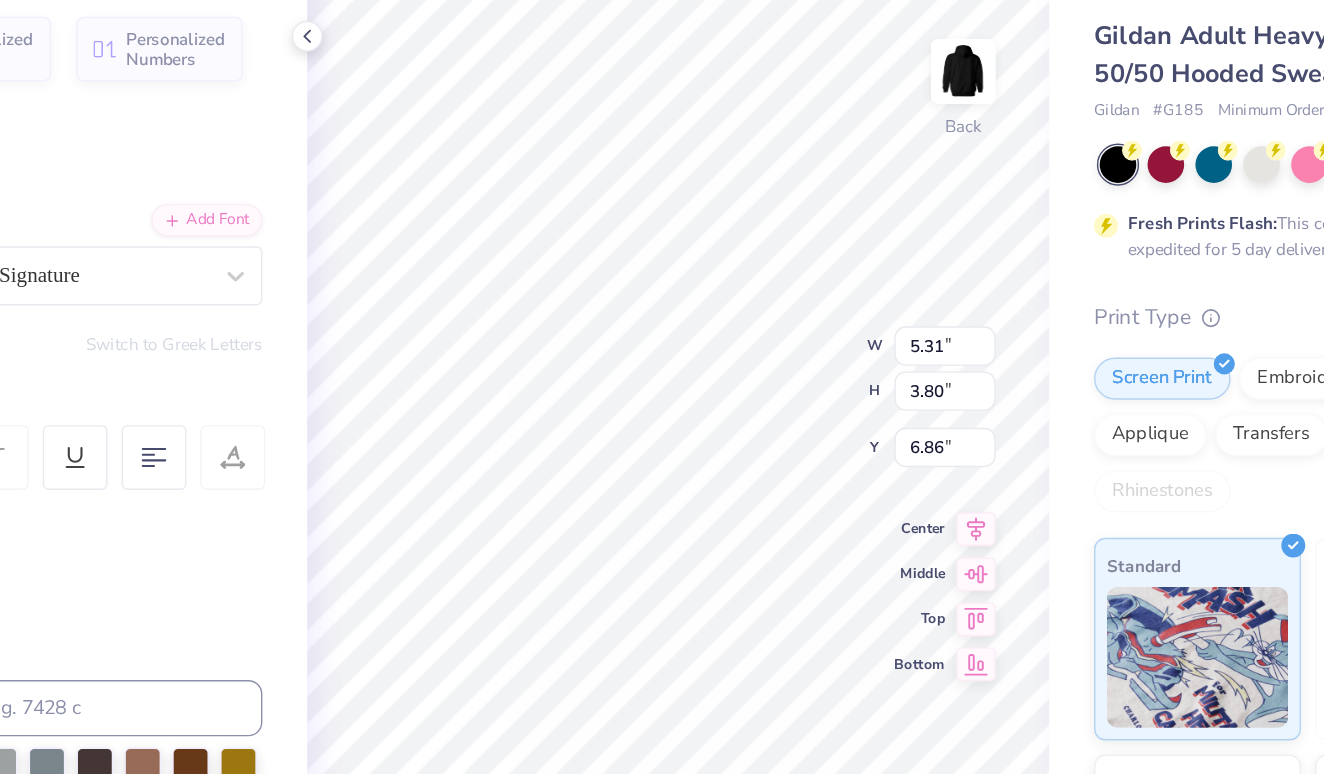 type on "10.12" 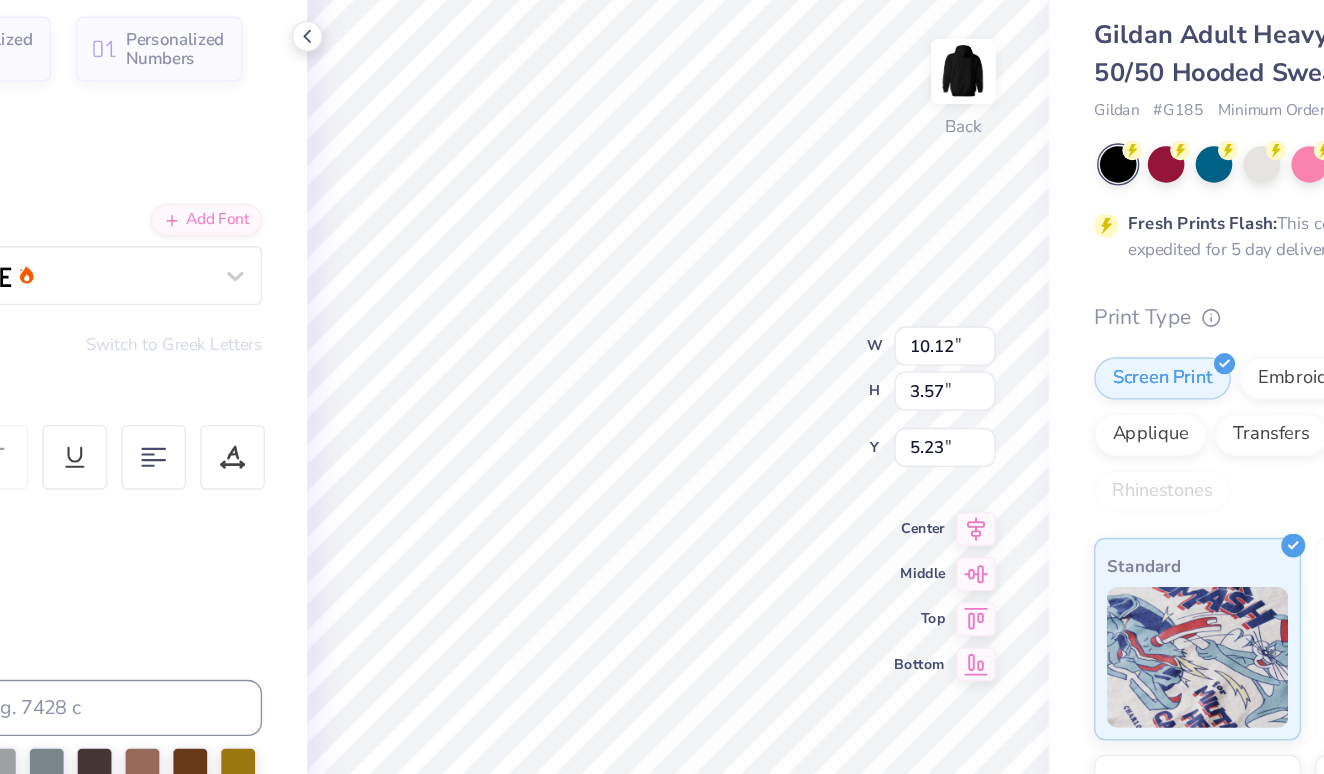 type 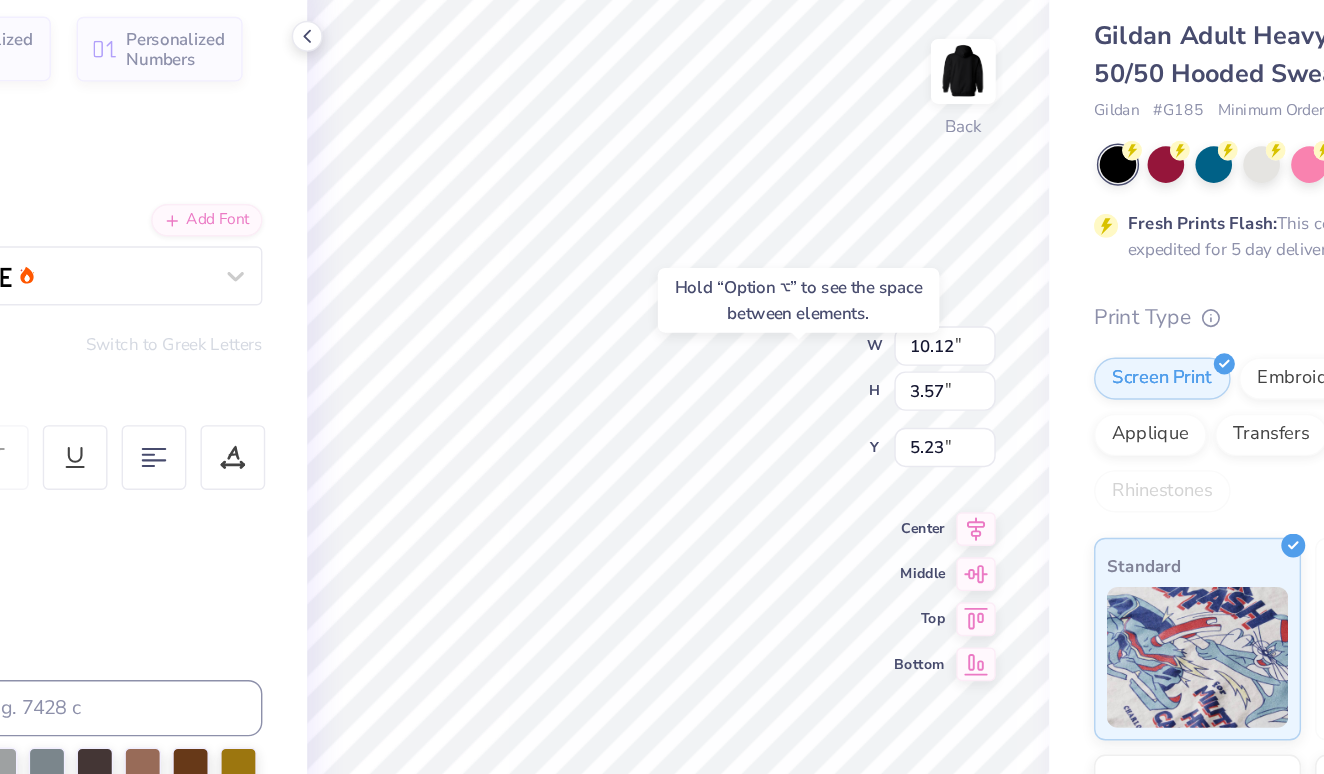 type on "5.46" 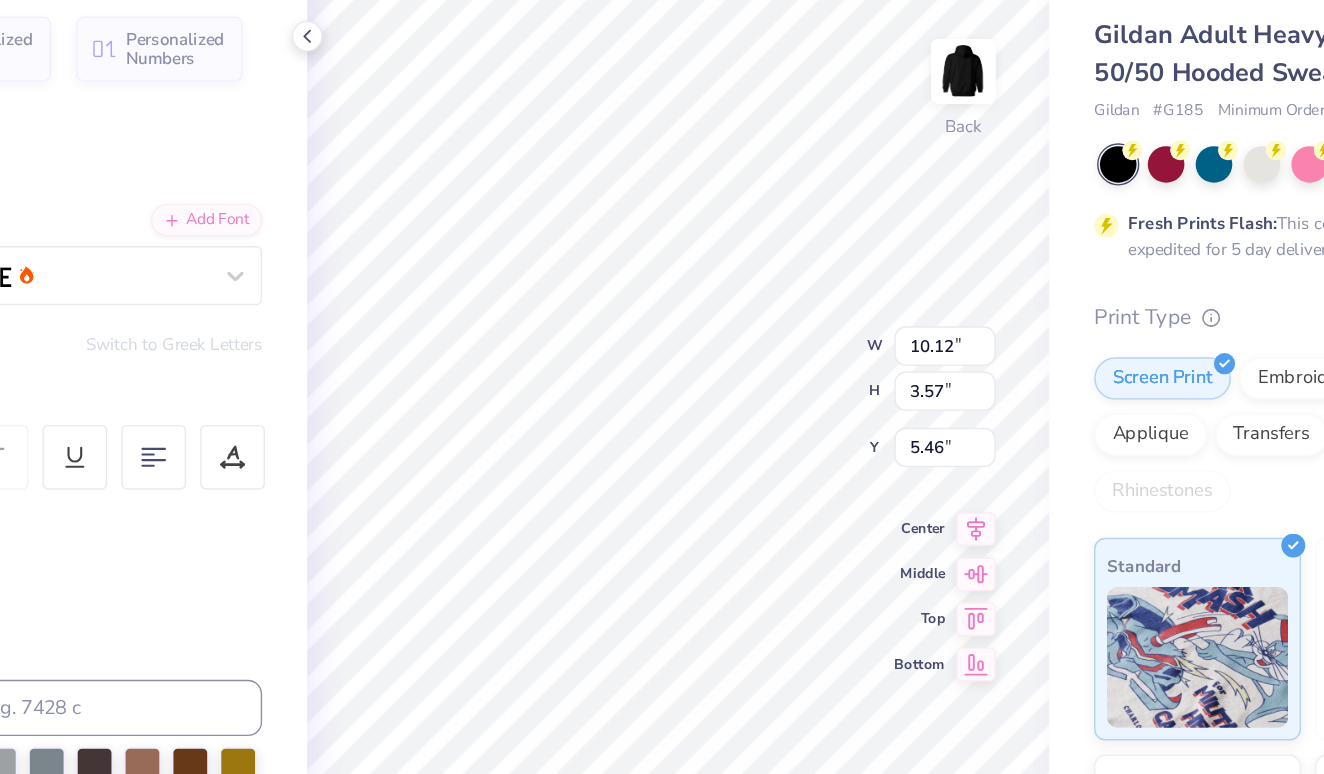 type on "T" 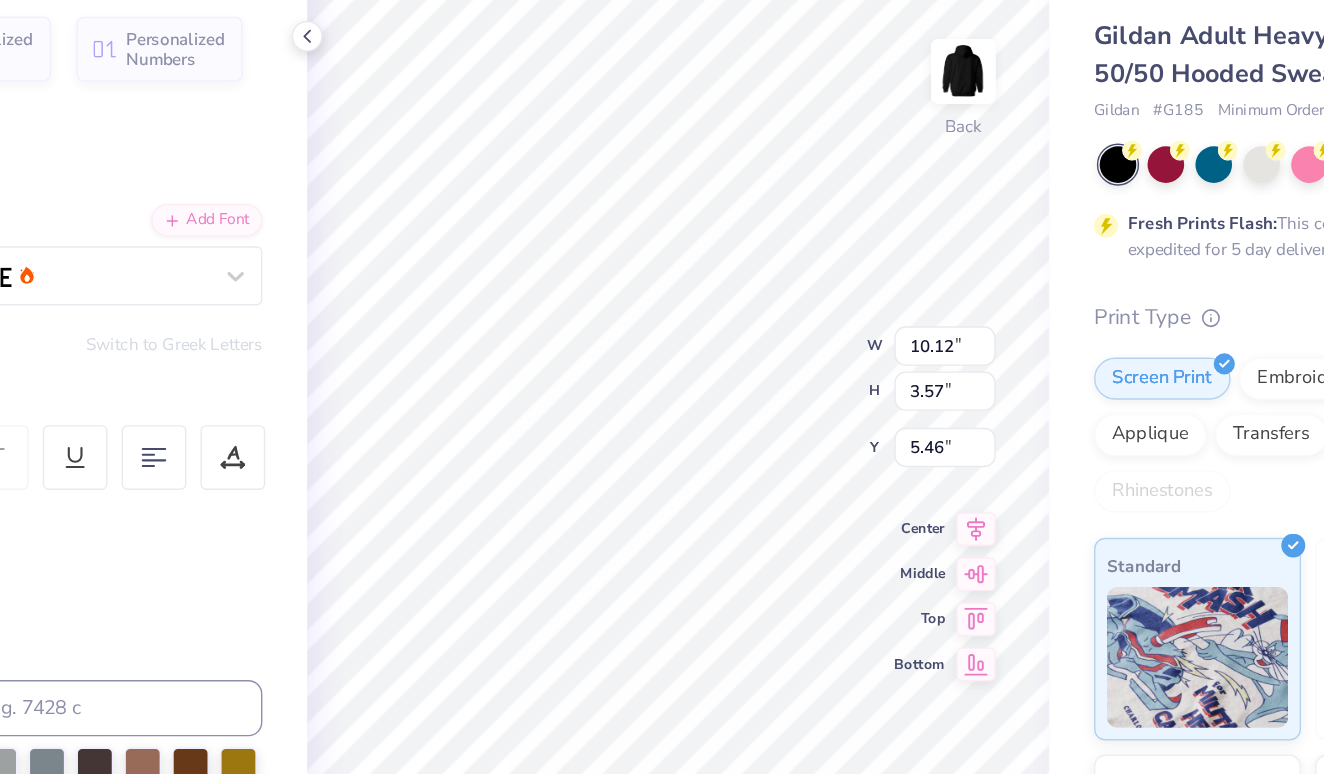 type on "=" 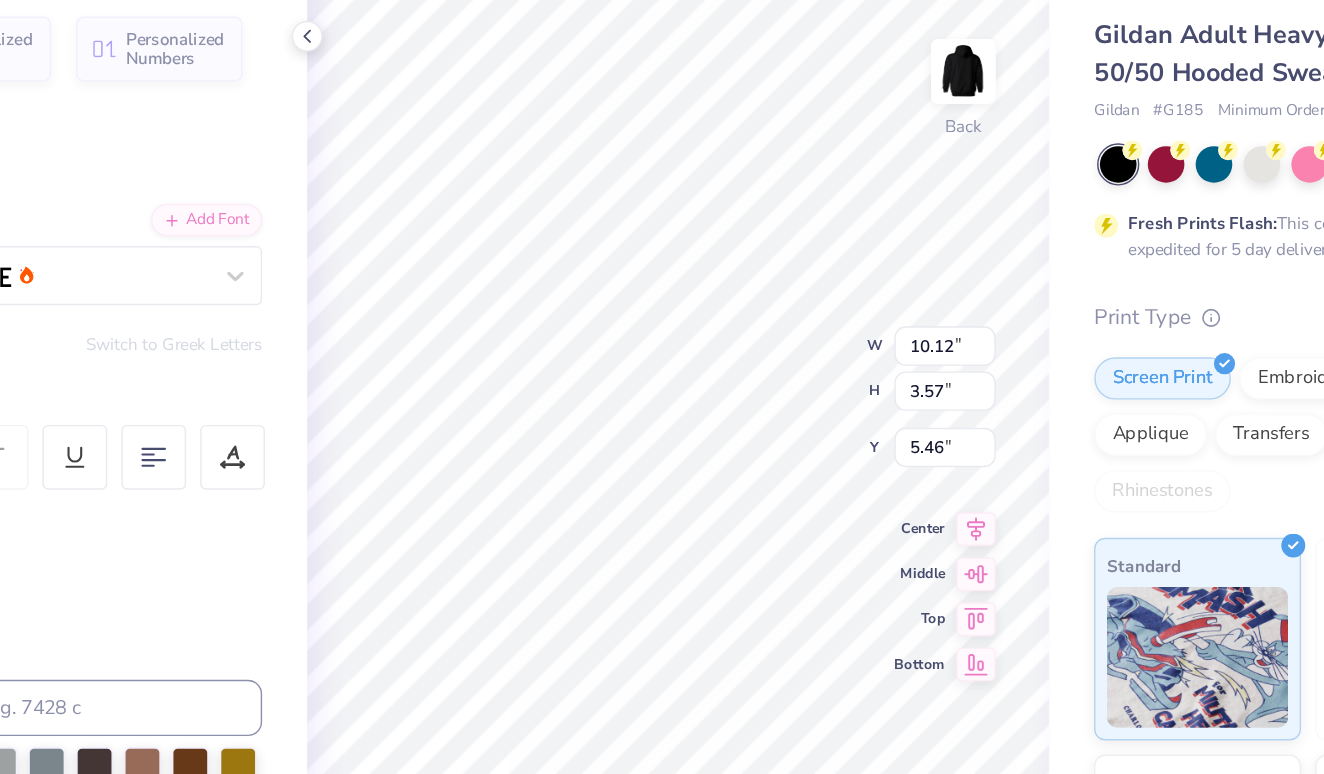 scroll, scrollTop: 0, scrollLeft: 1, axis: horizontal 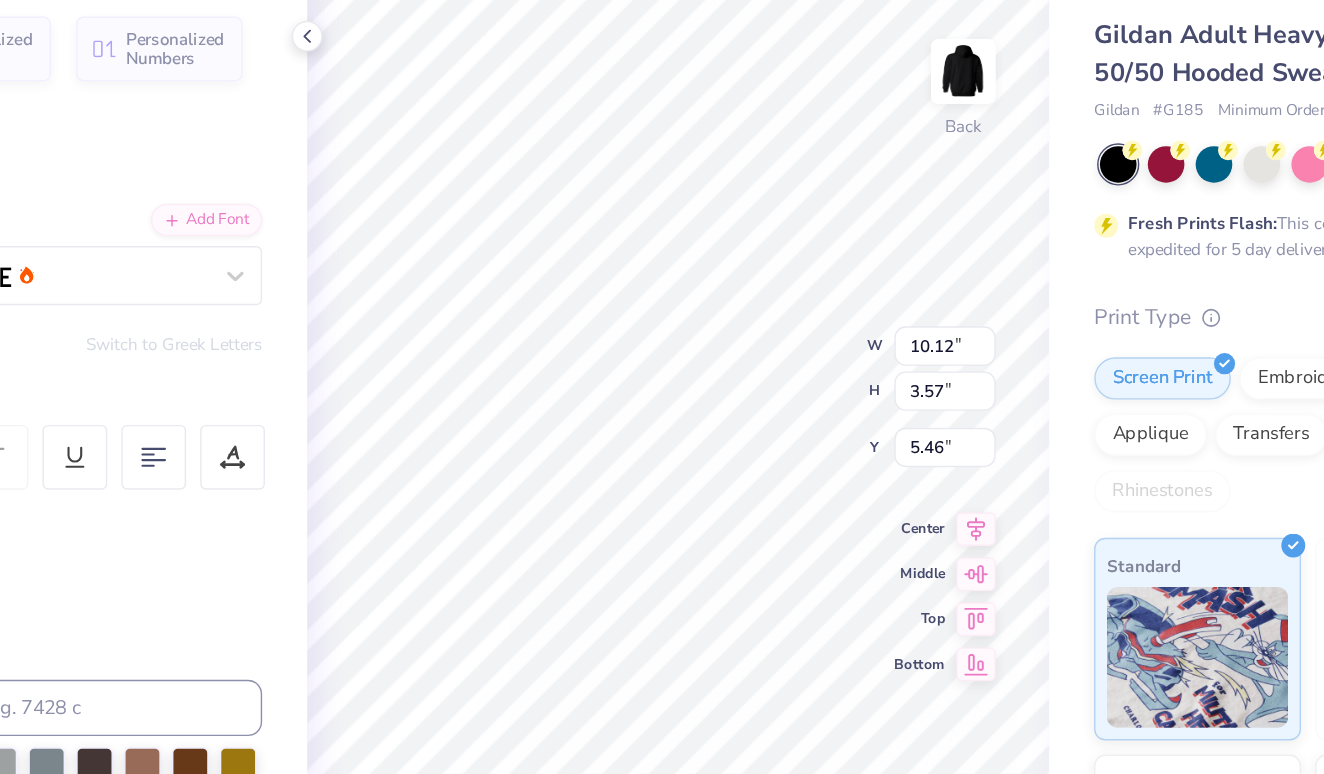 type on "T" 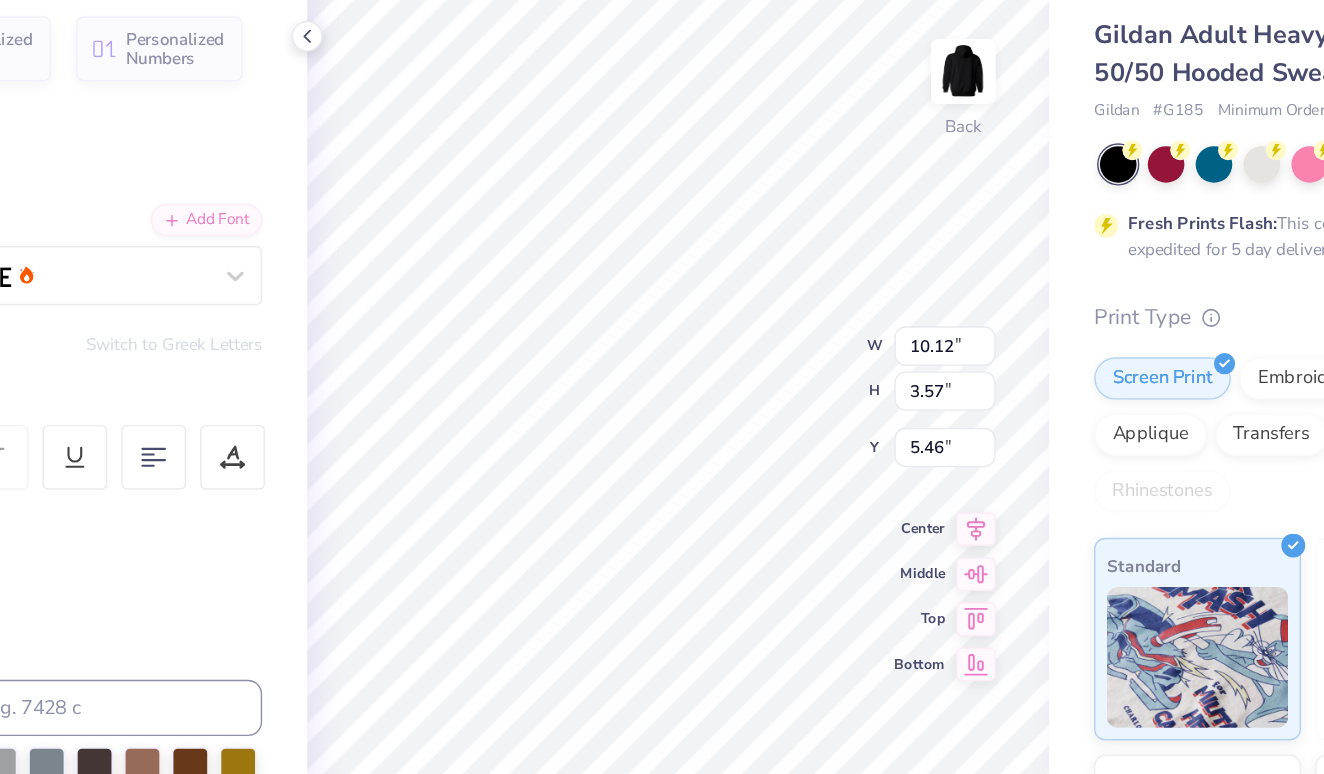 type on "[CITY]" 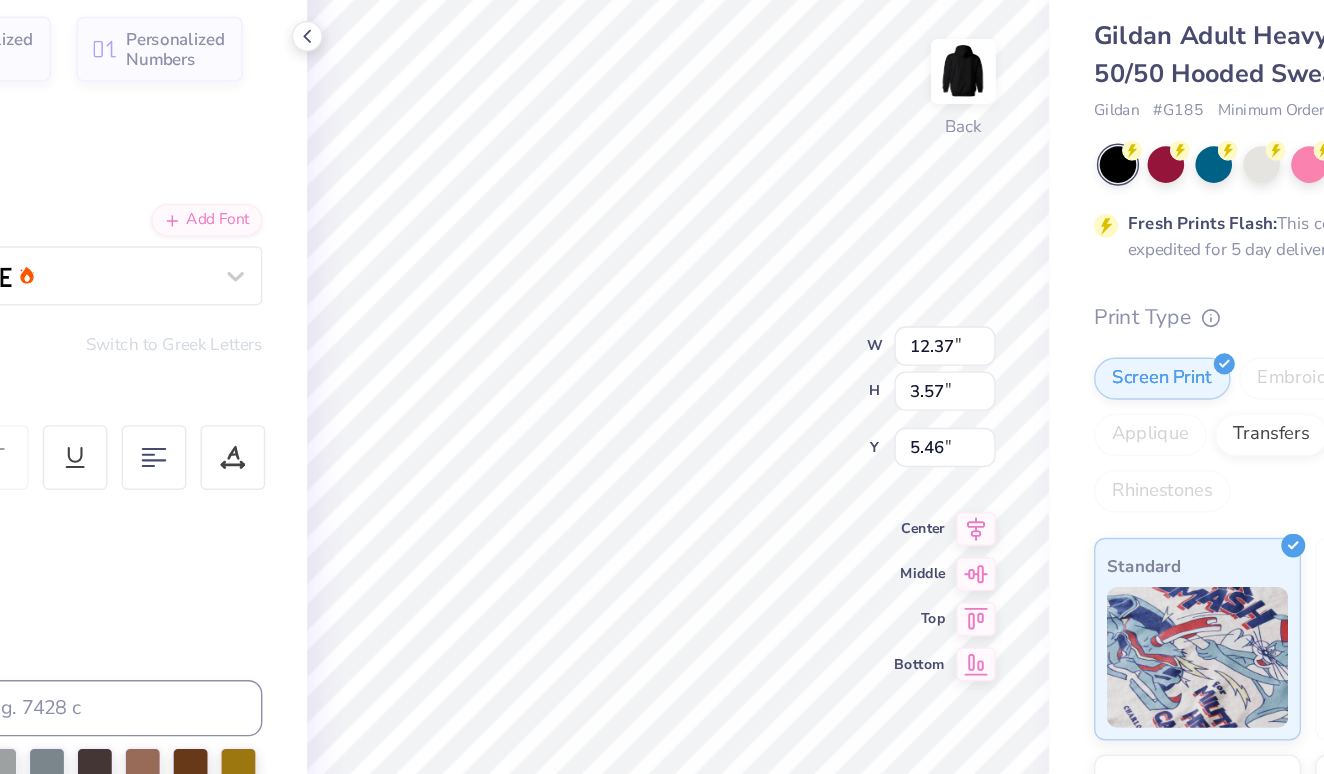 type on "3.68" 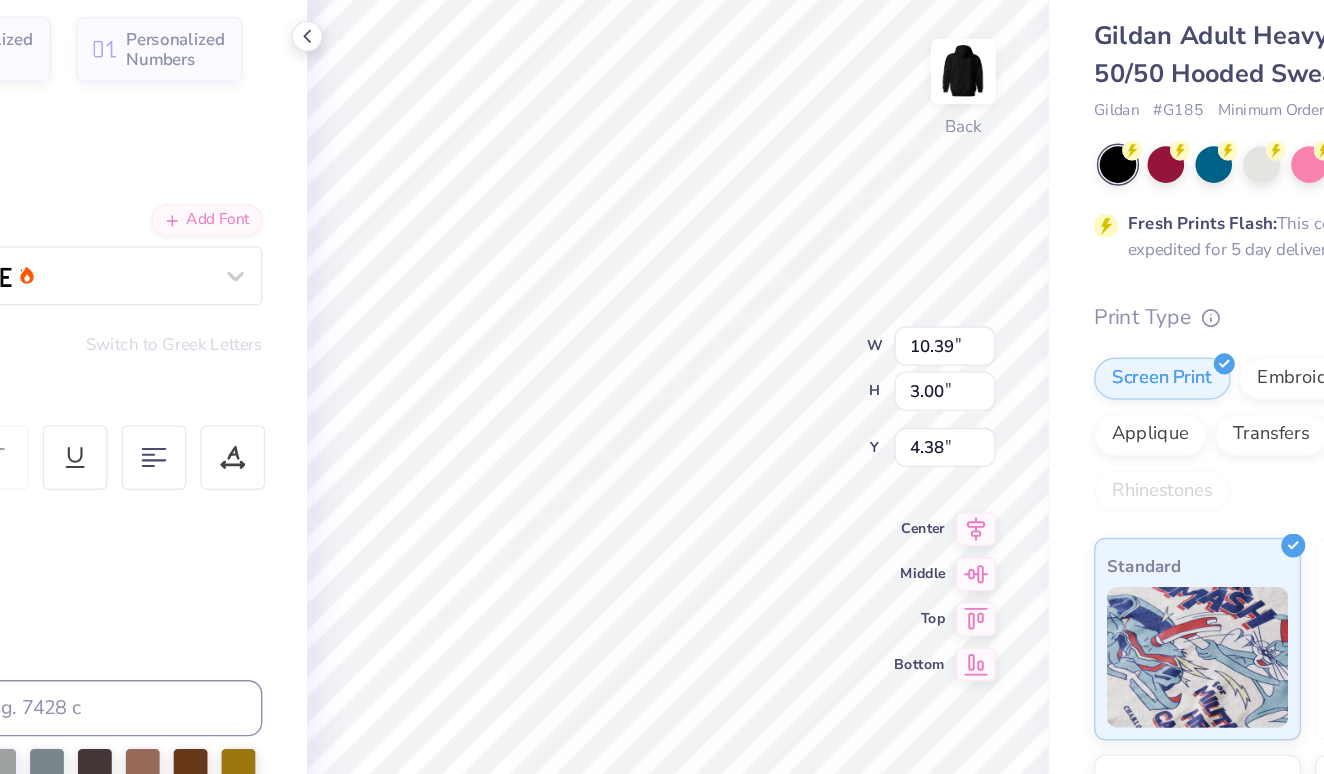 type on "4.25" 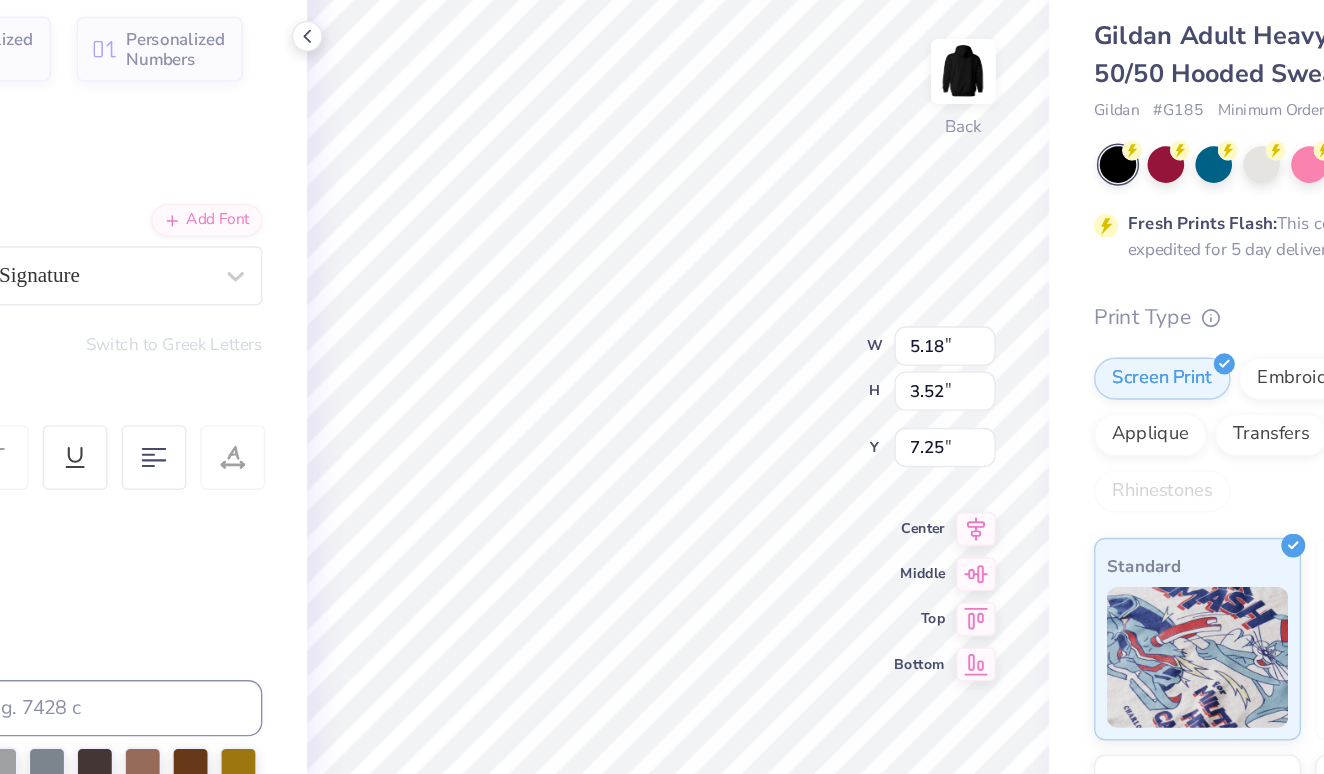 type on "7.25" 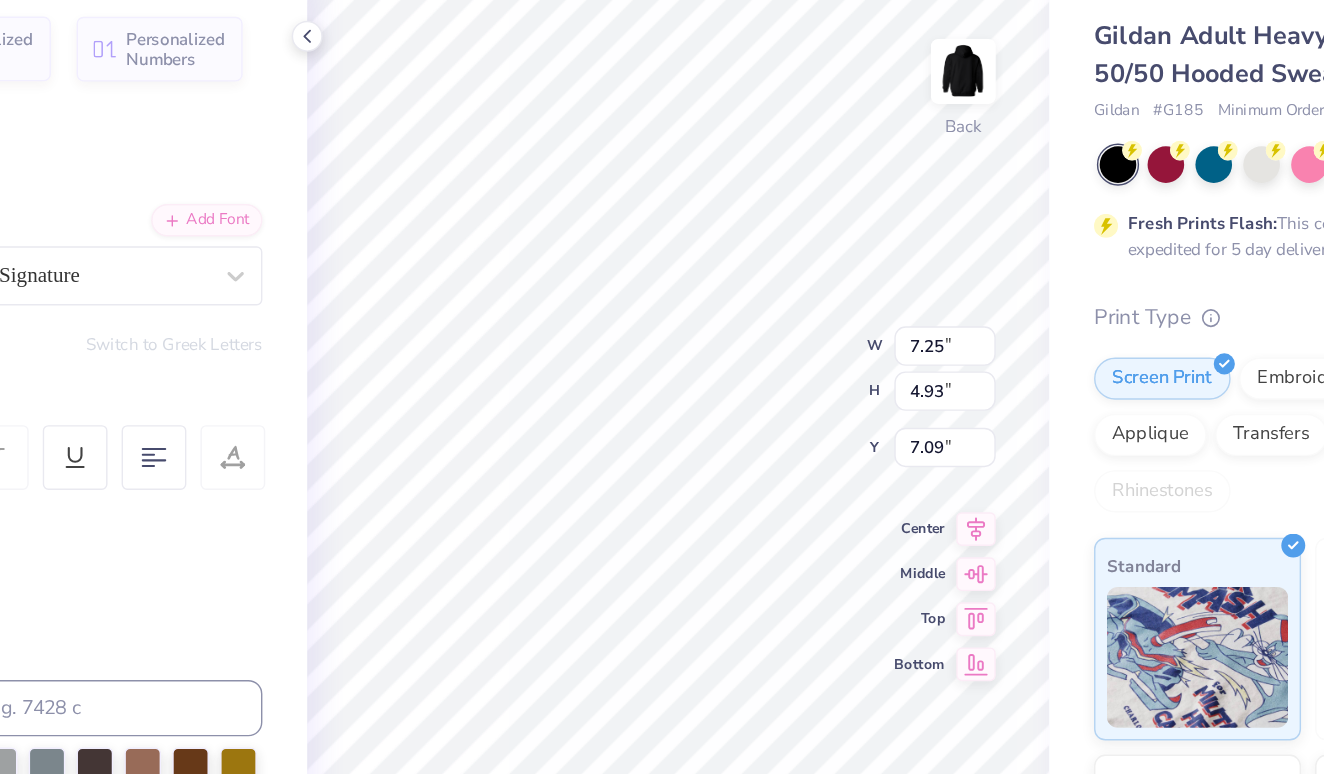 type on "5.93" 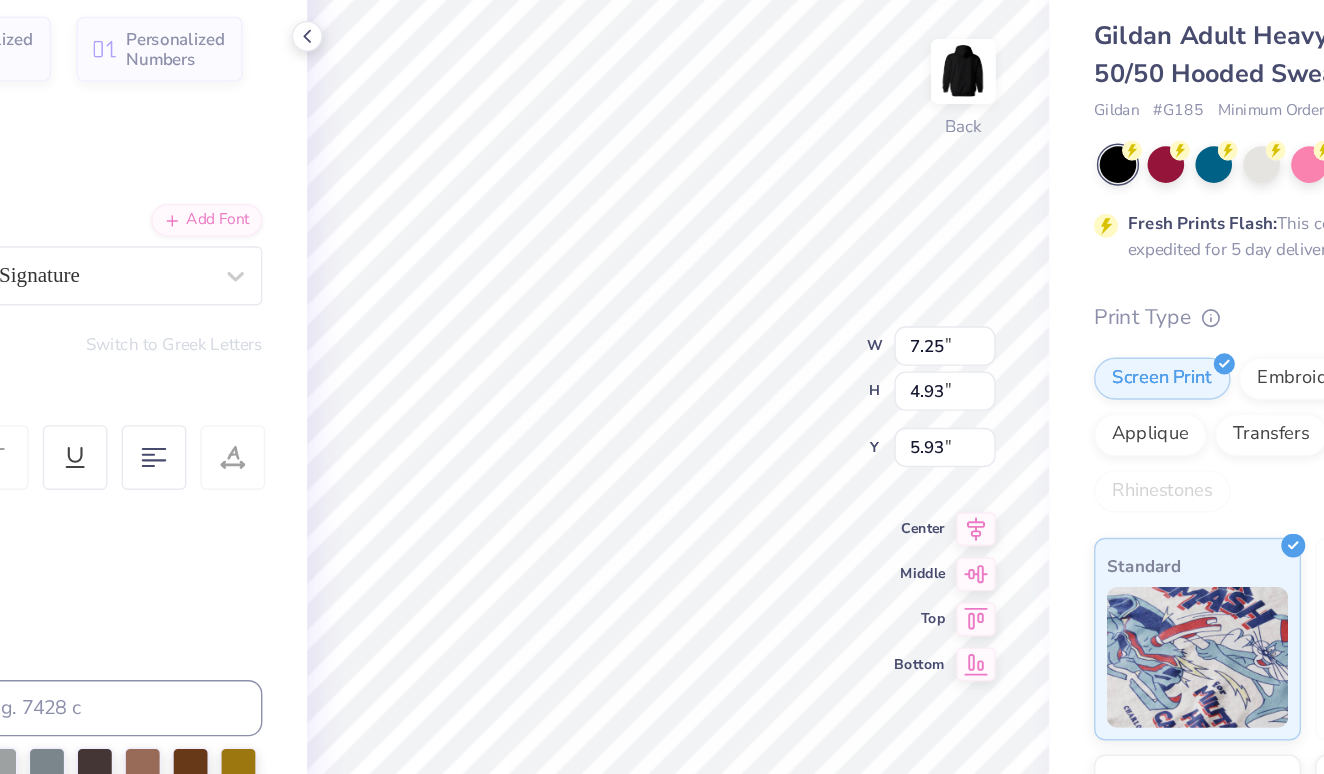 type on "5.22" 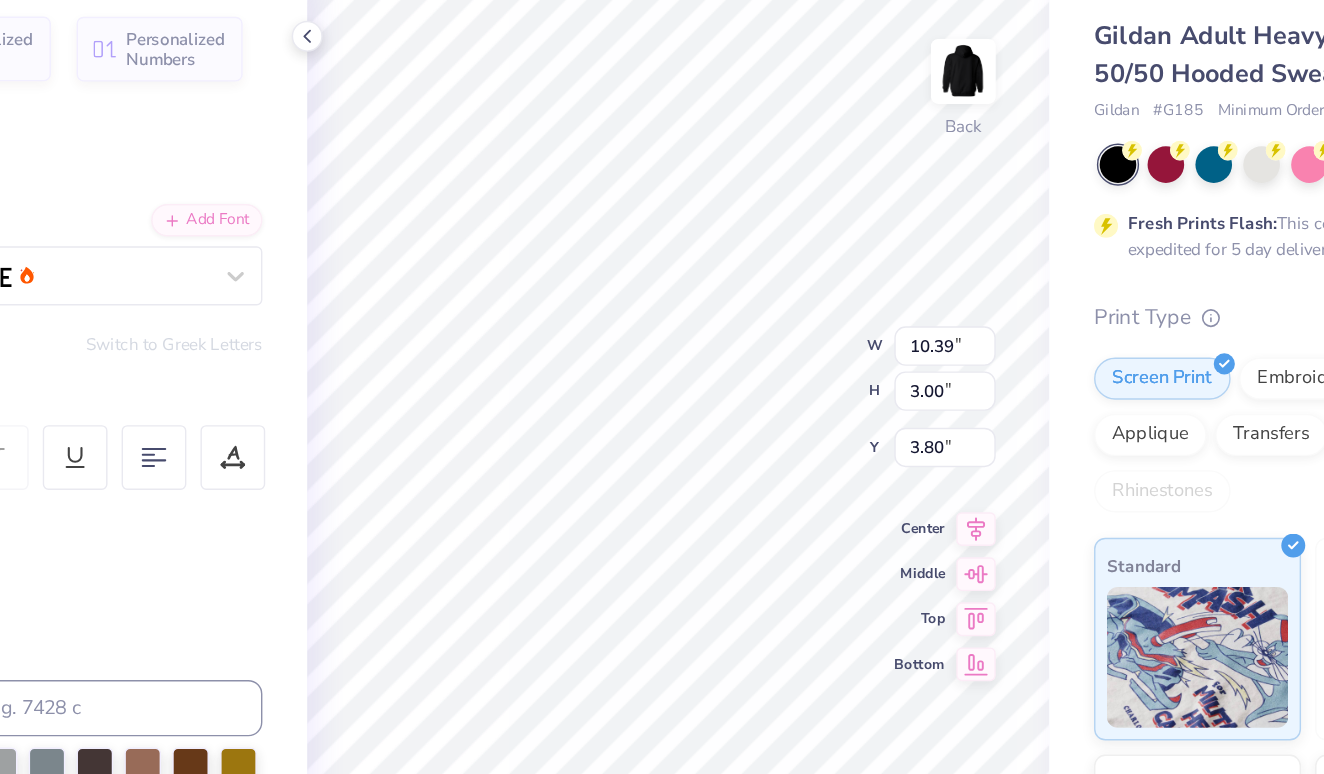 type on "3.72" 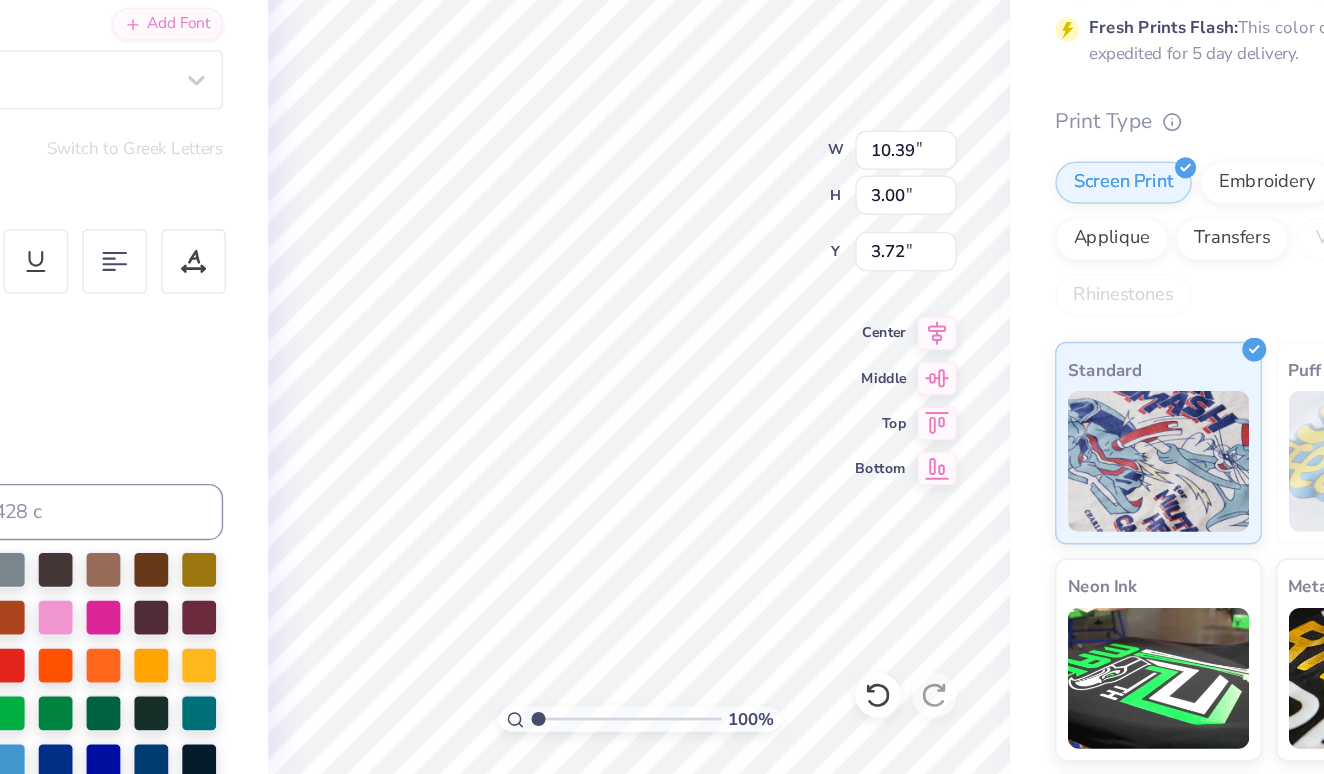 scroll, scrollTop: 0, scrollLeft: 0, axis: both 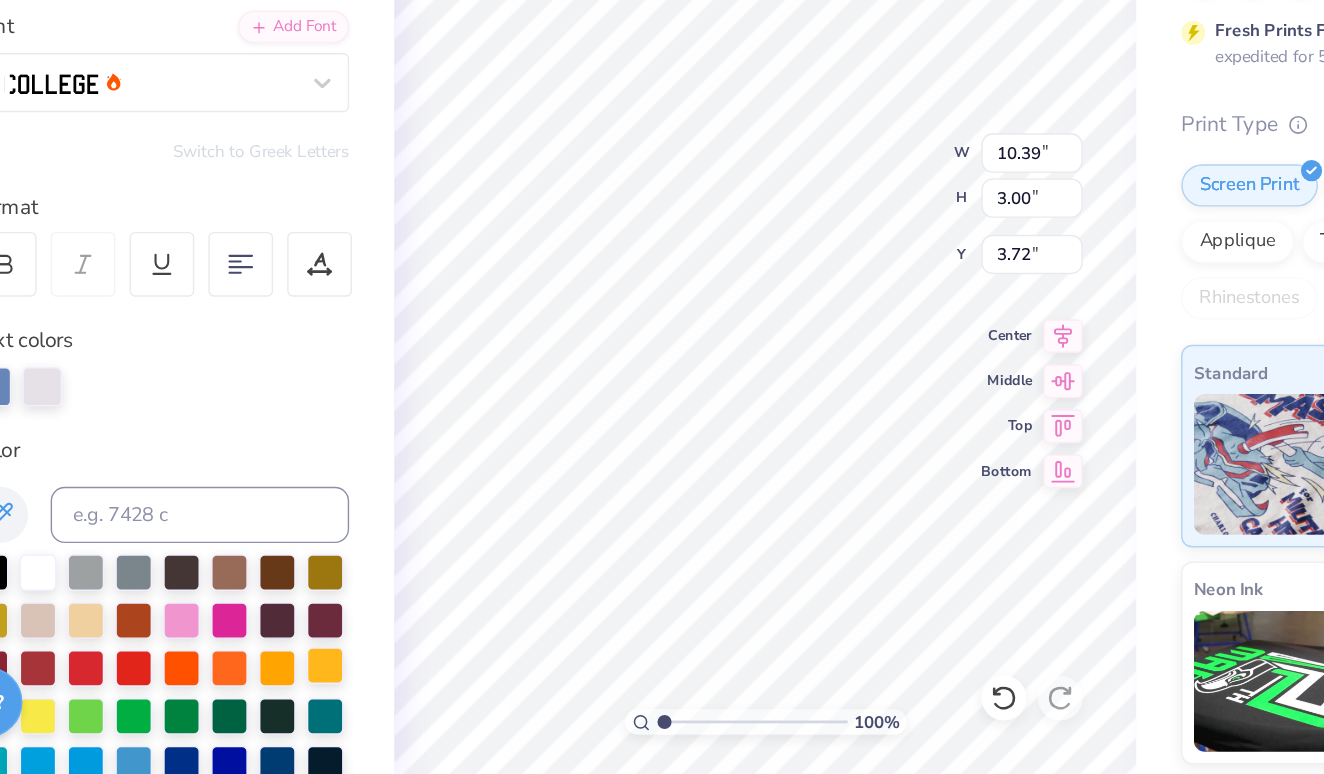 click at bounding box center [373, 695] 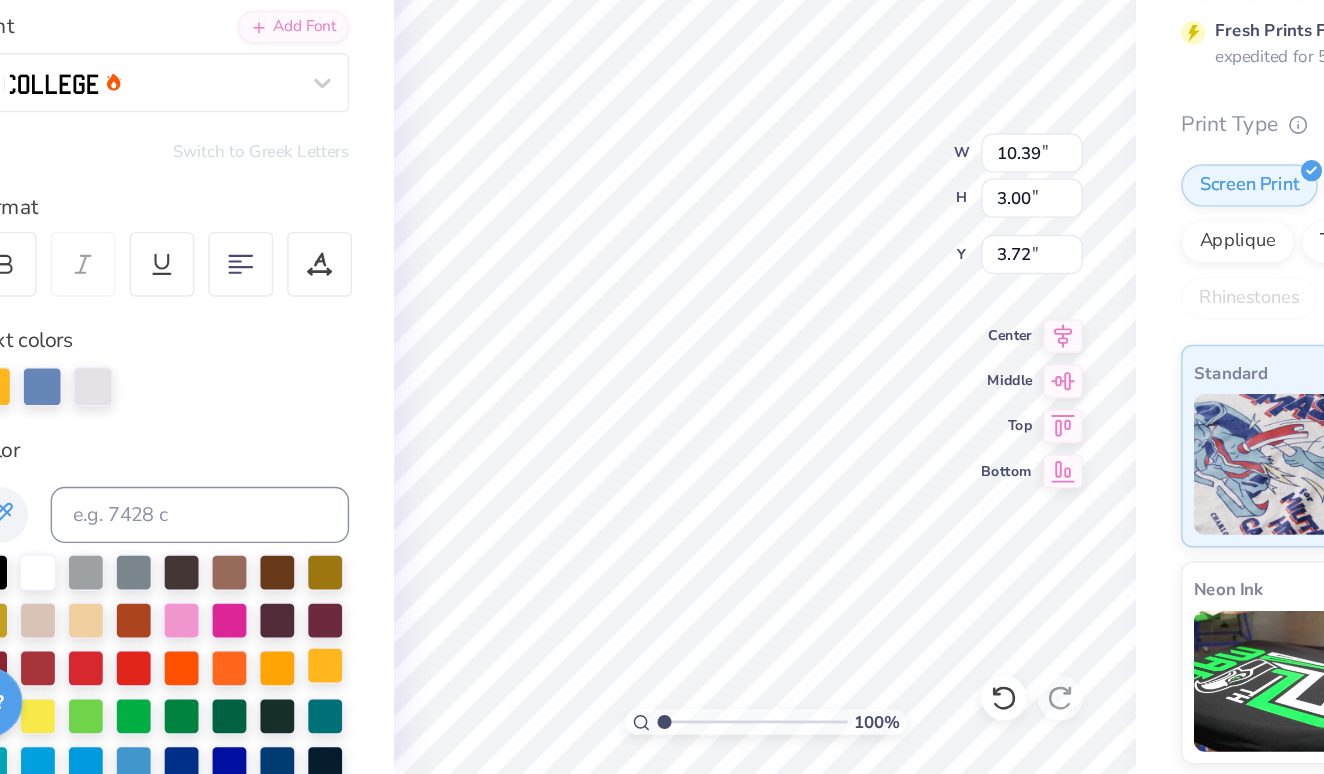 click at bounding box center (373, 695) 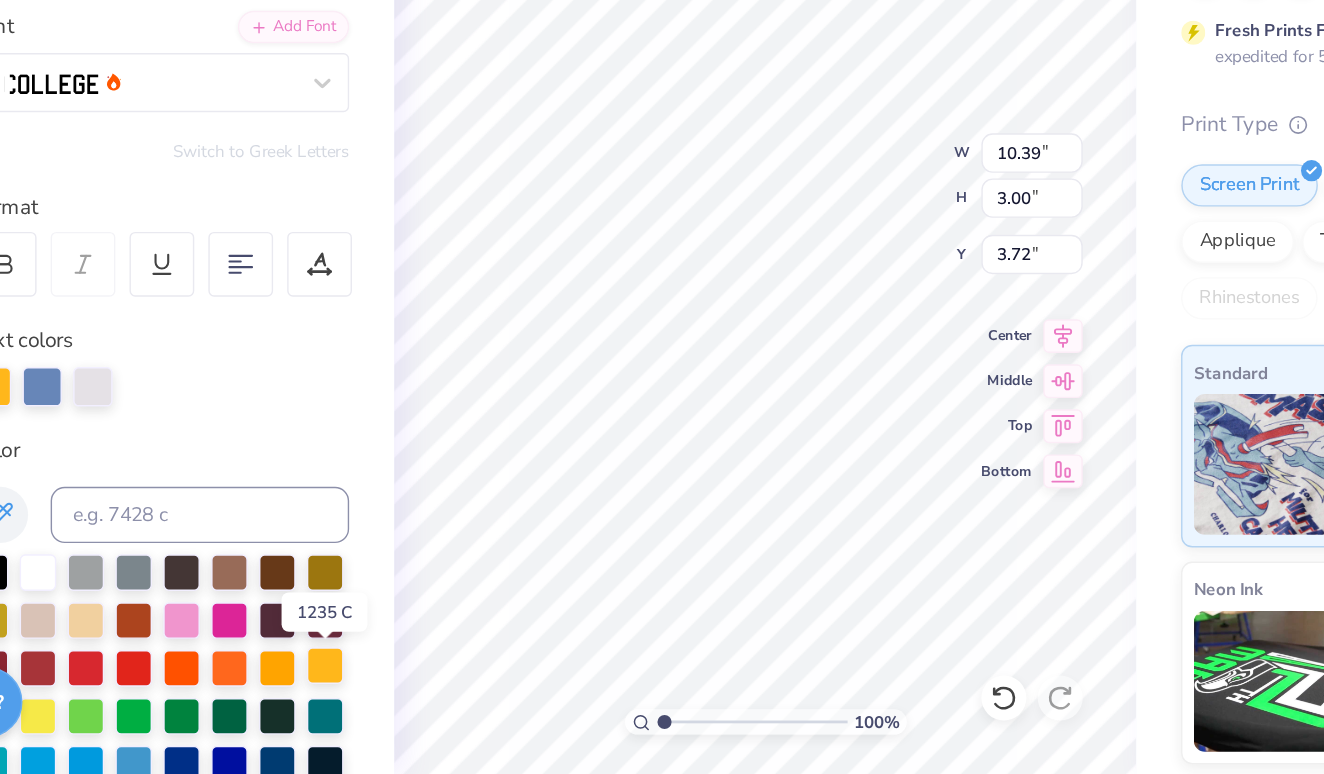 click at bounding box center [373, 695] 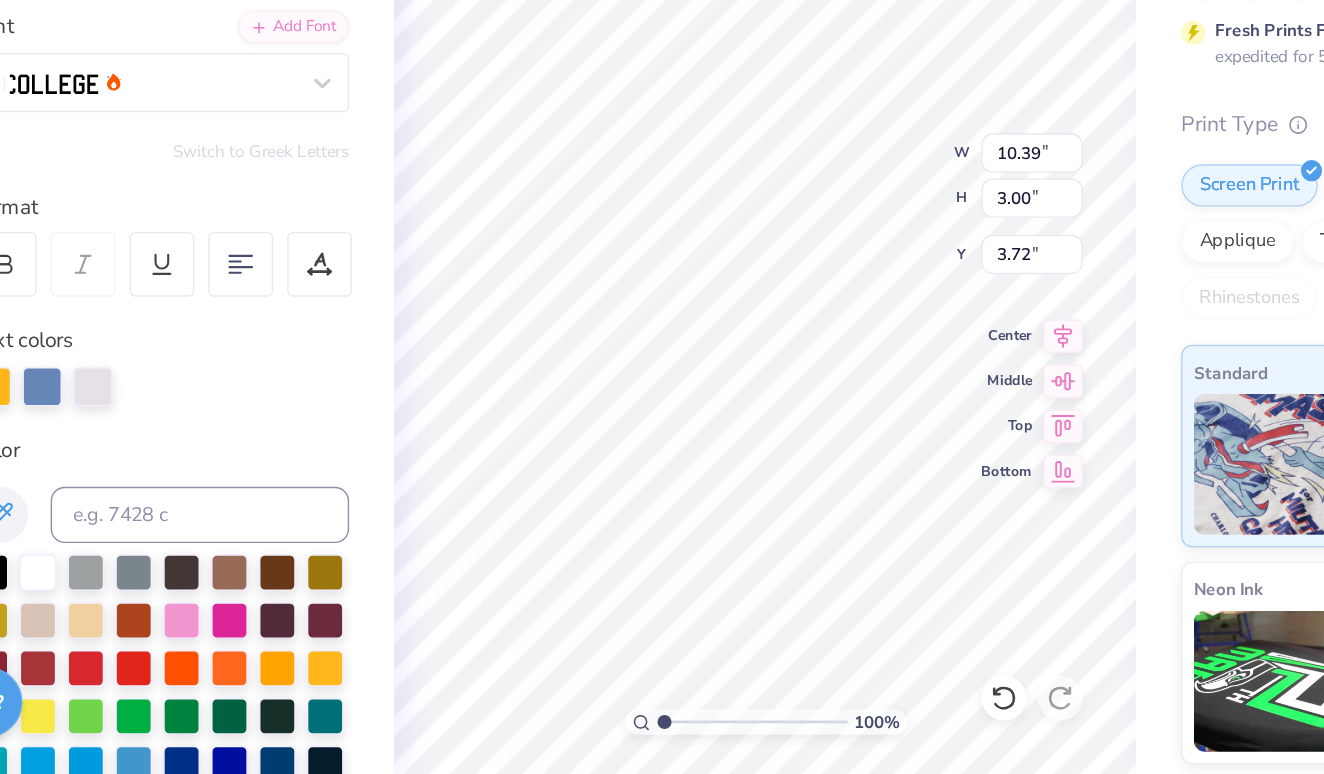 type on "7.25" 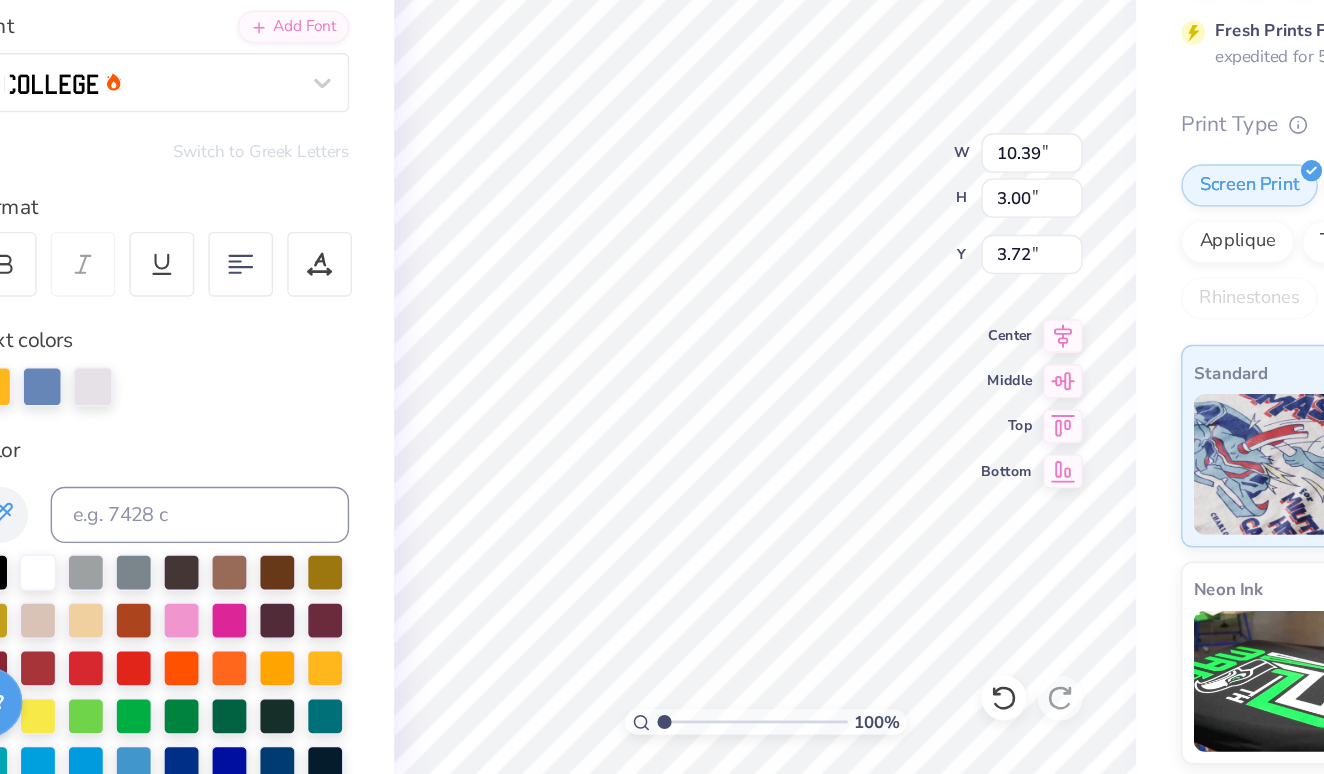 type on "4.93" 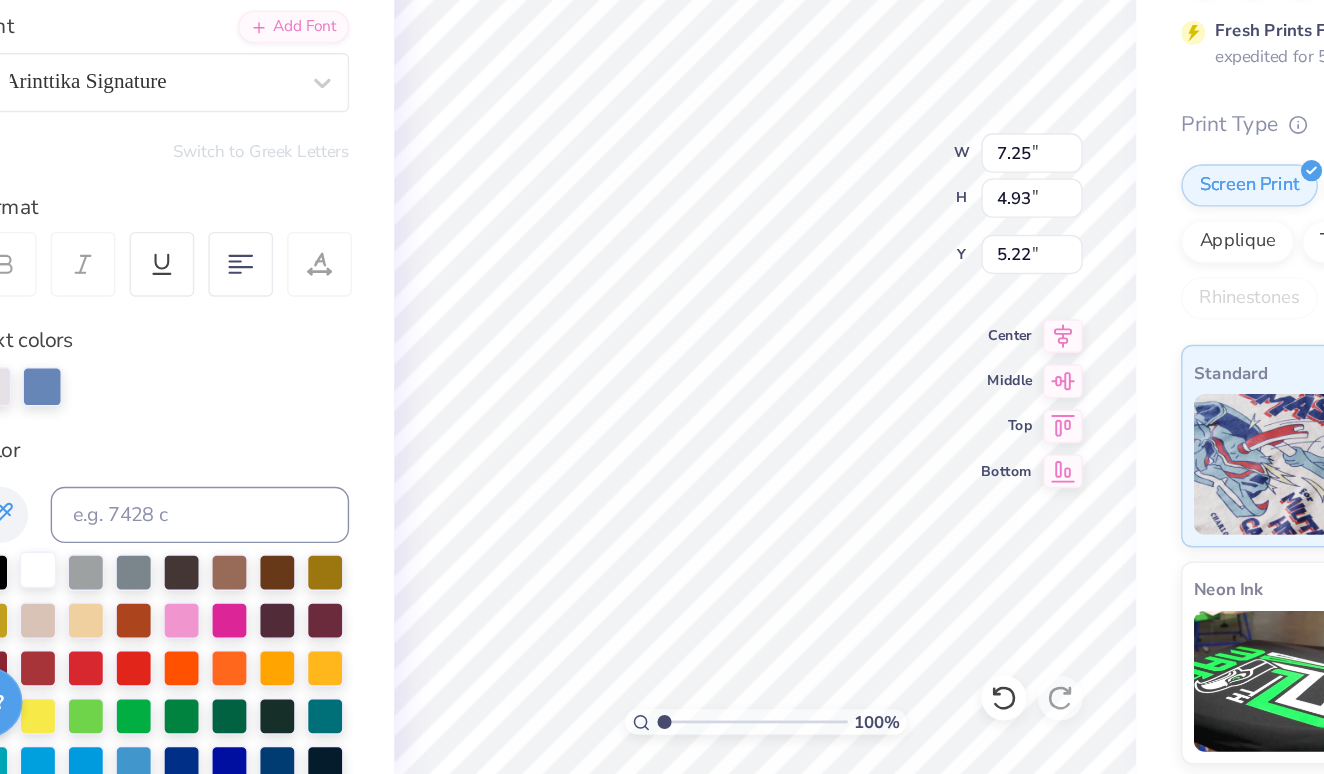 click at bounding box center (169, 627) 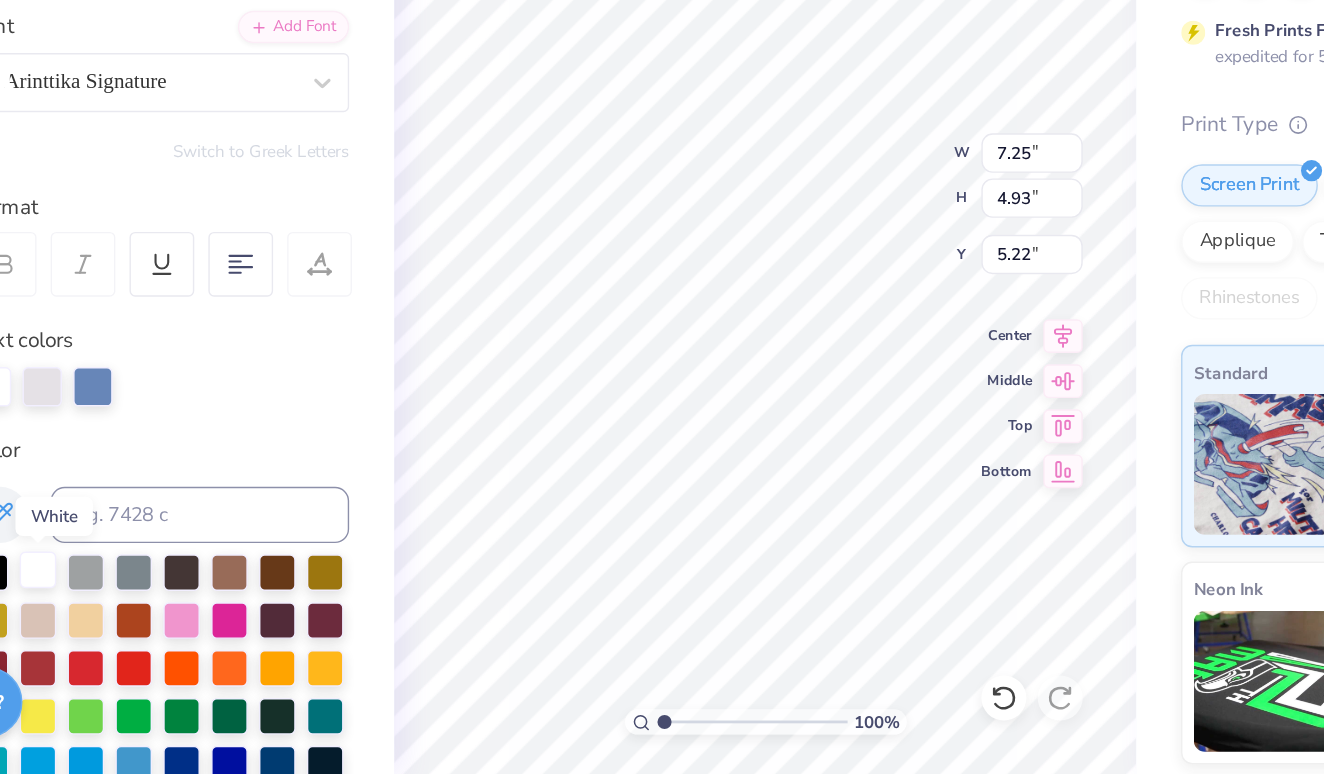 click at bounding box center (169, 627) 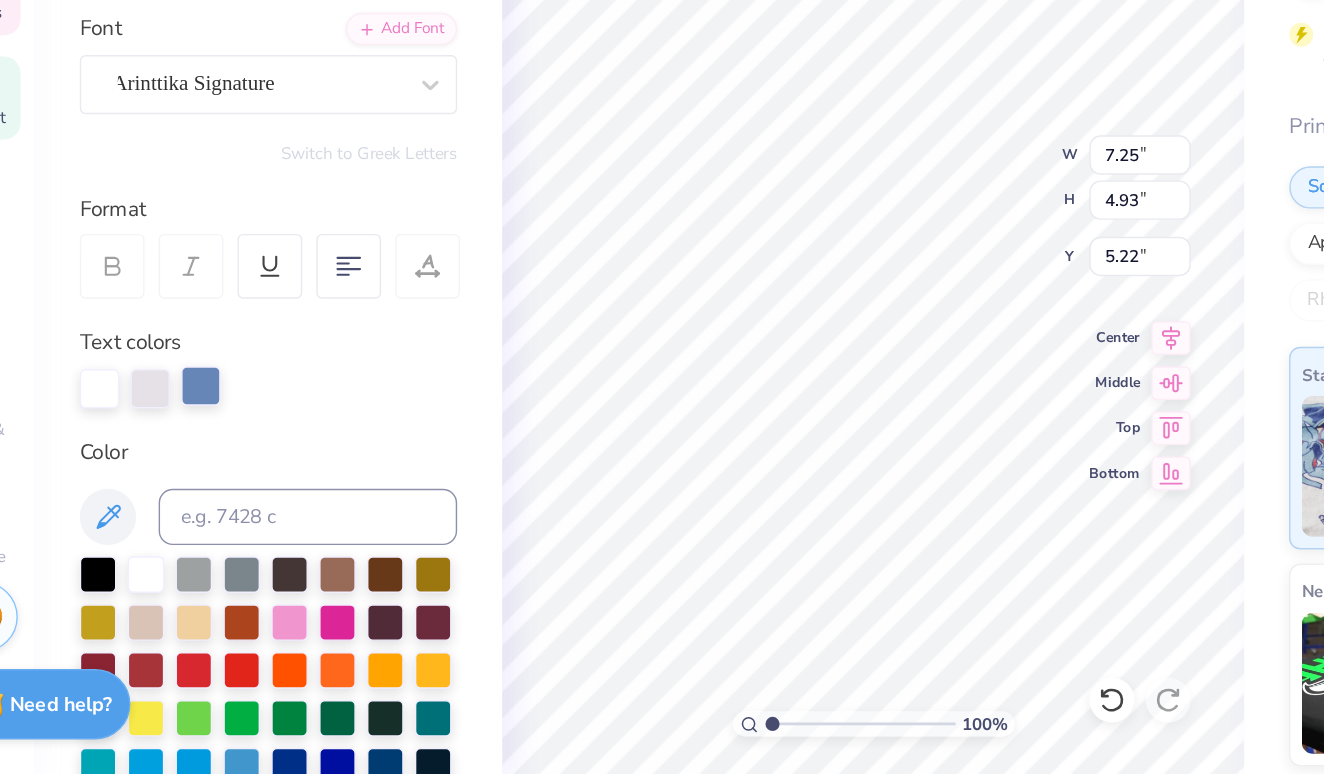 click at bounding box center [208, 495] 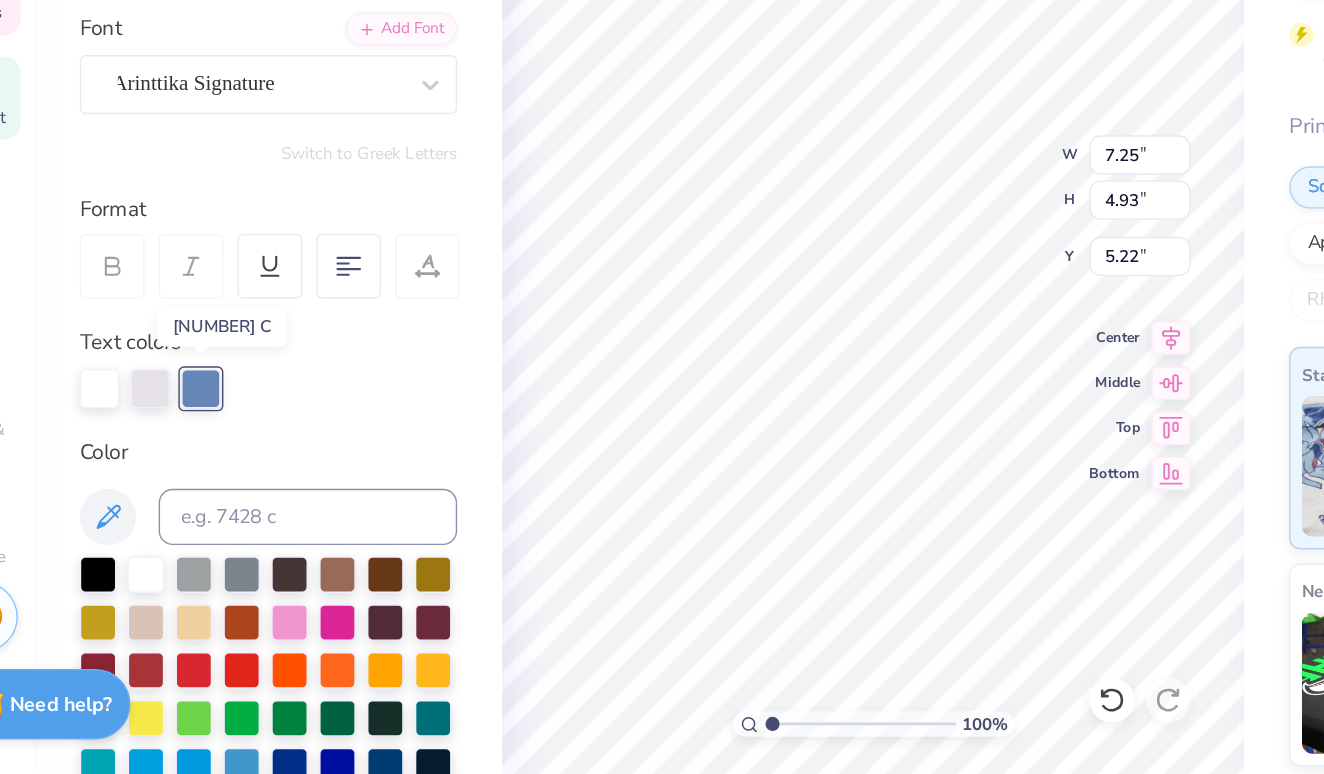 click at bounding box center (208, 497) 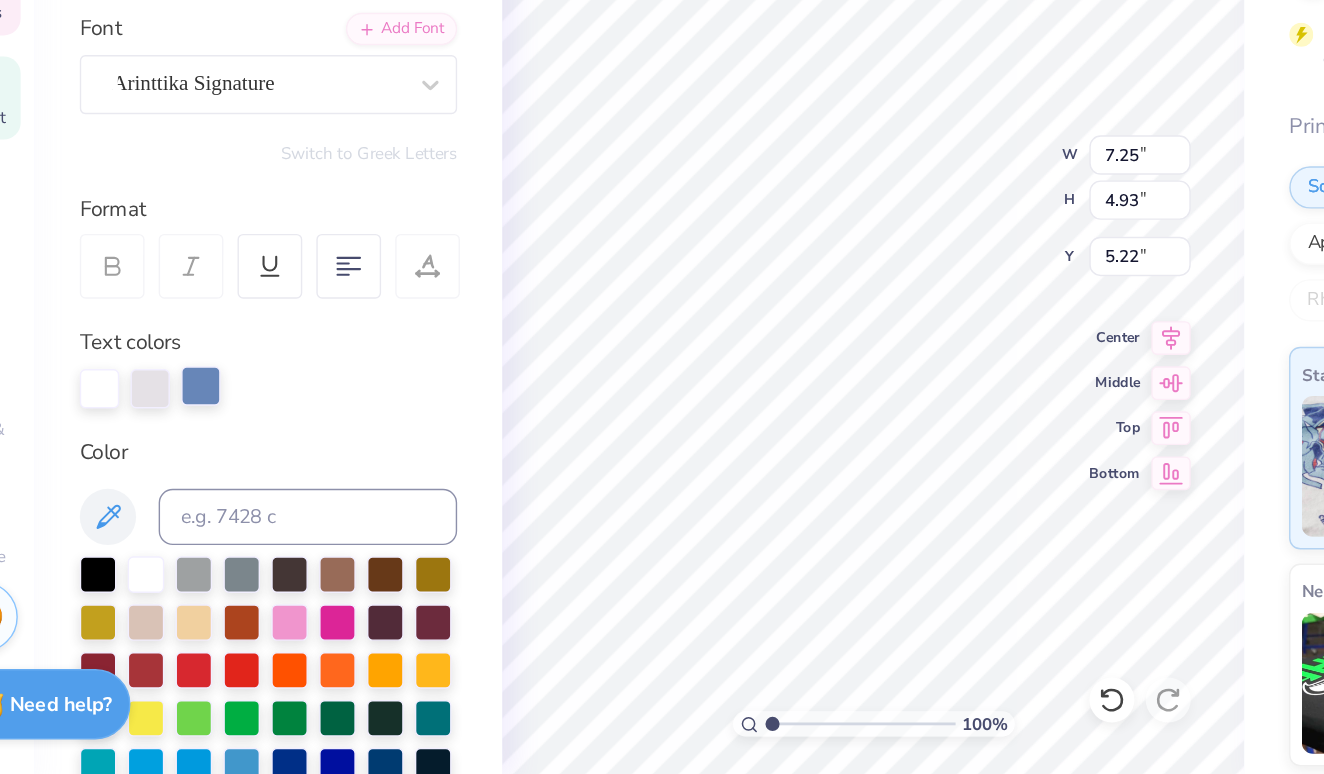 click at bounding box center [208, 495] 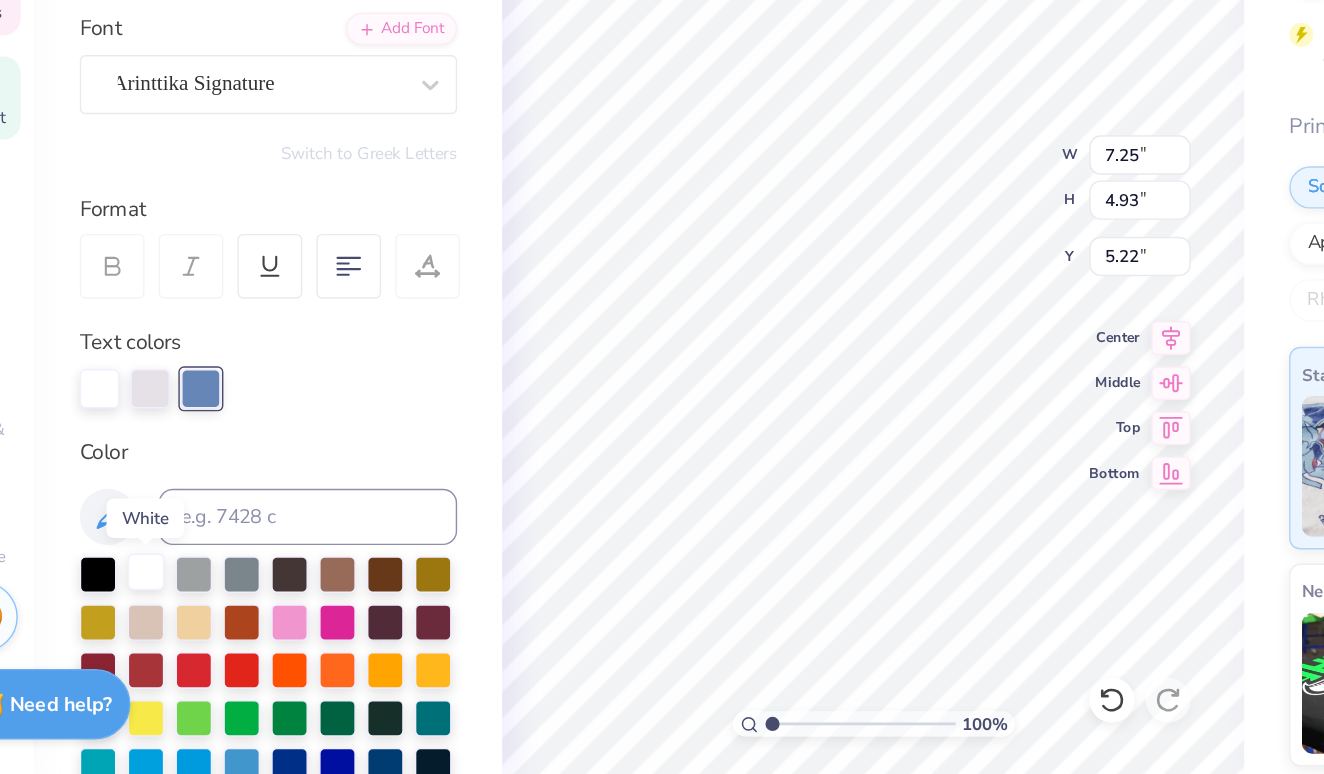 click at bounding box center (169, 627) 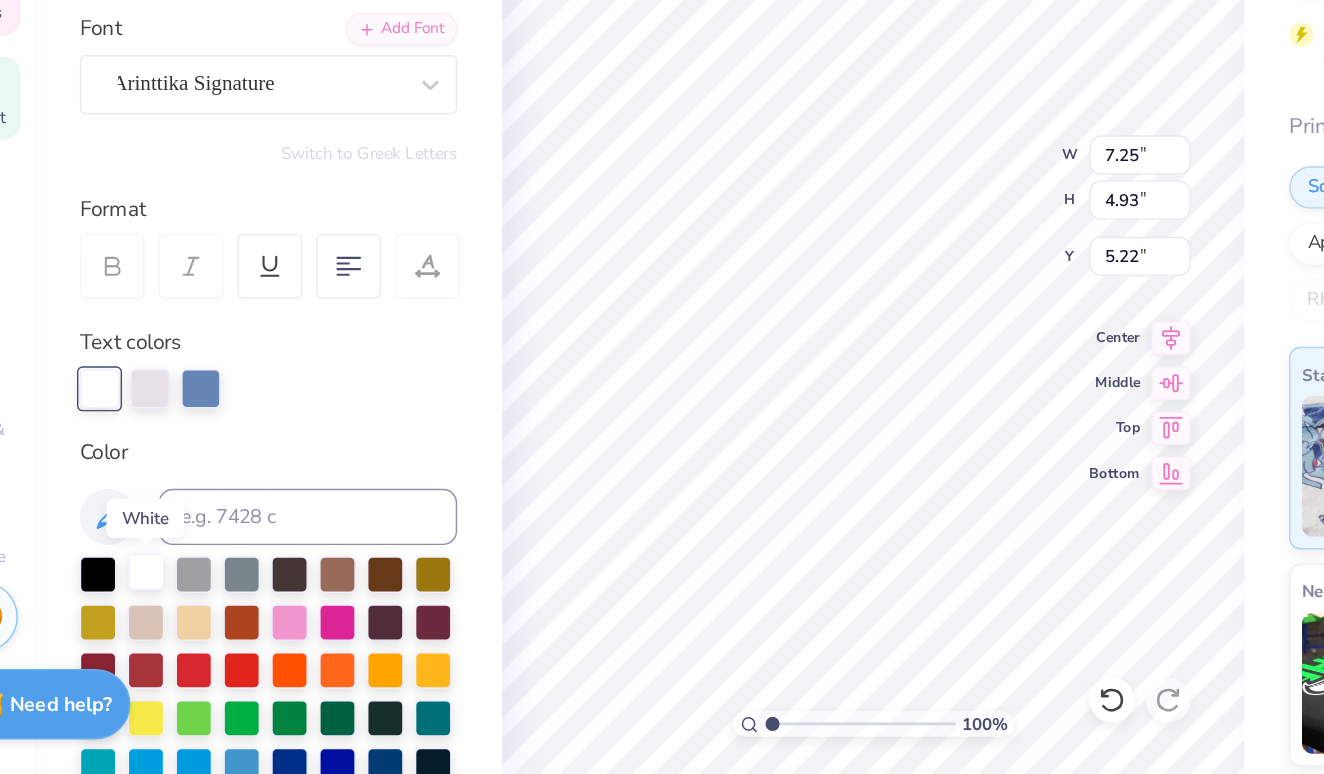 click at bounding box center [169, 627] 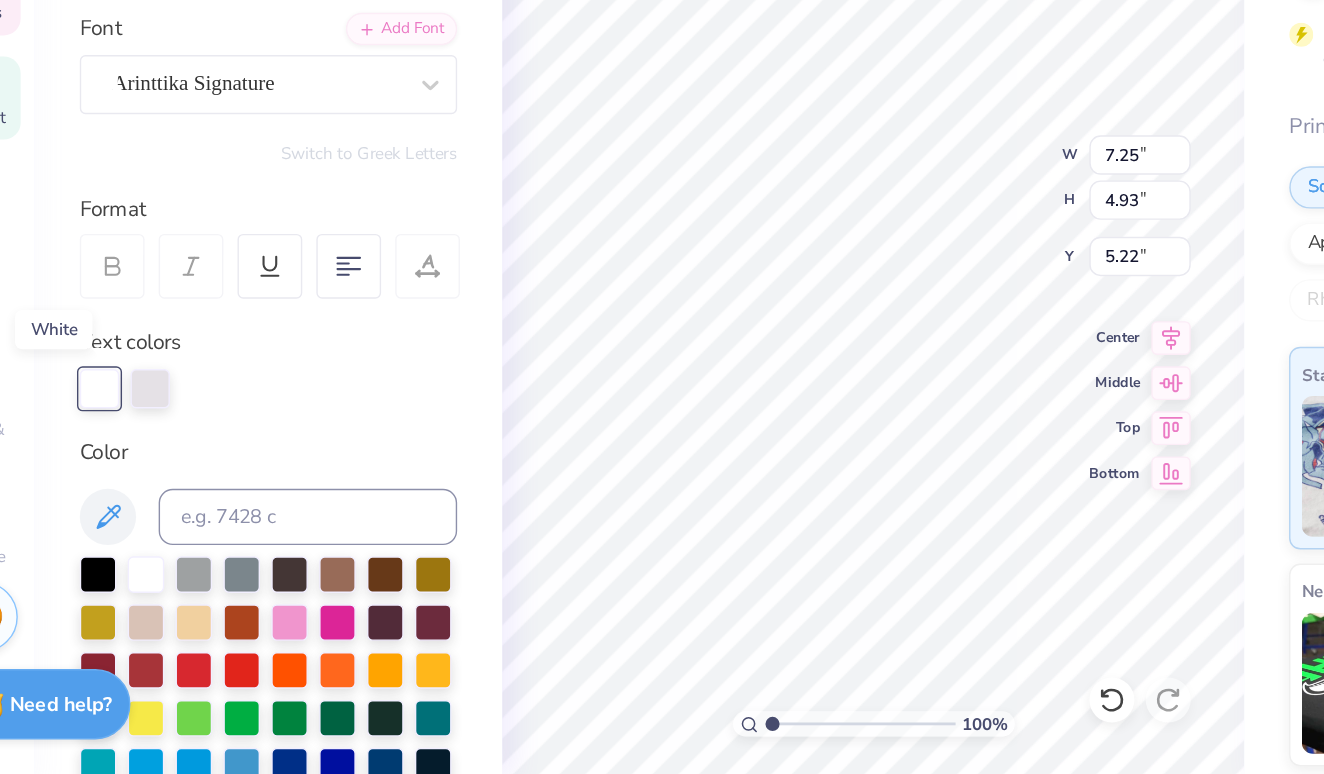 click at bounding box center (136, 497) 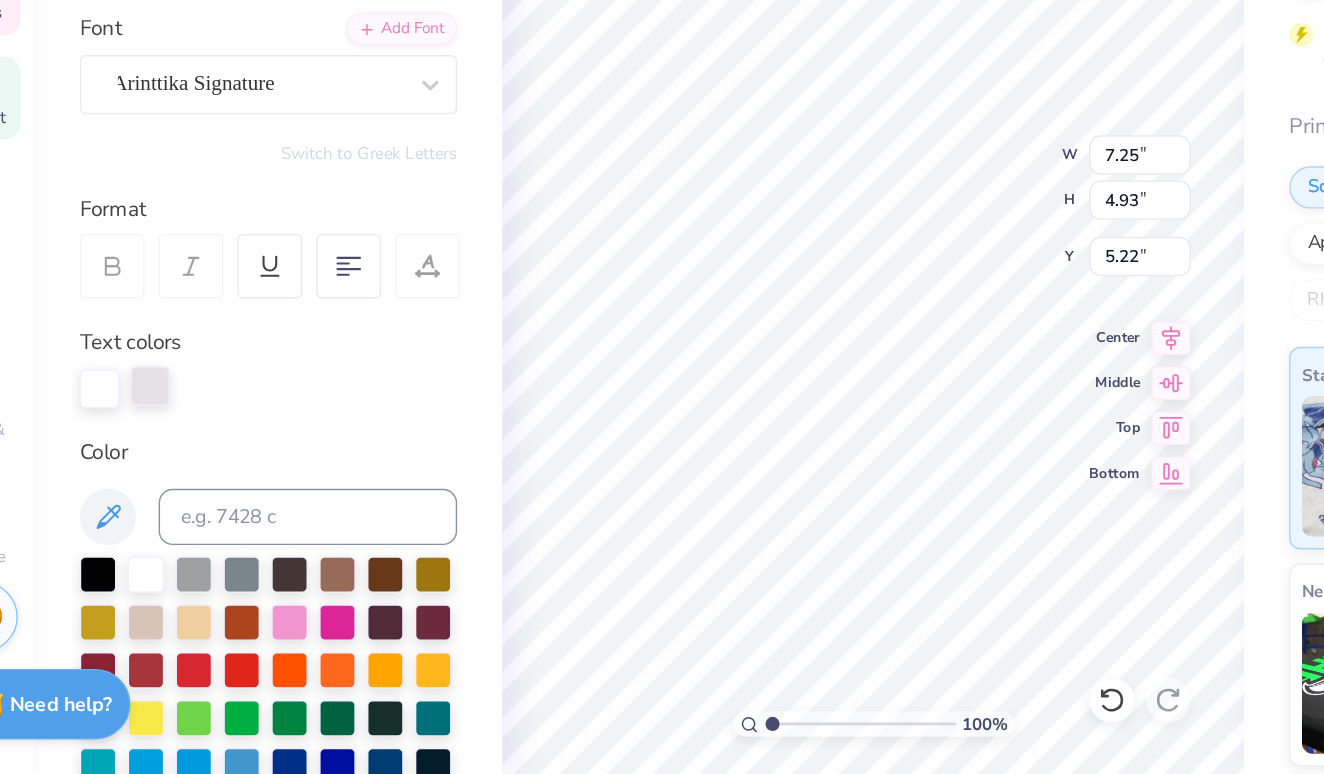 click at bounding box center [172, 495] 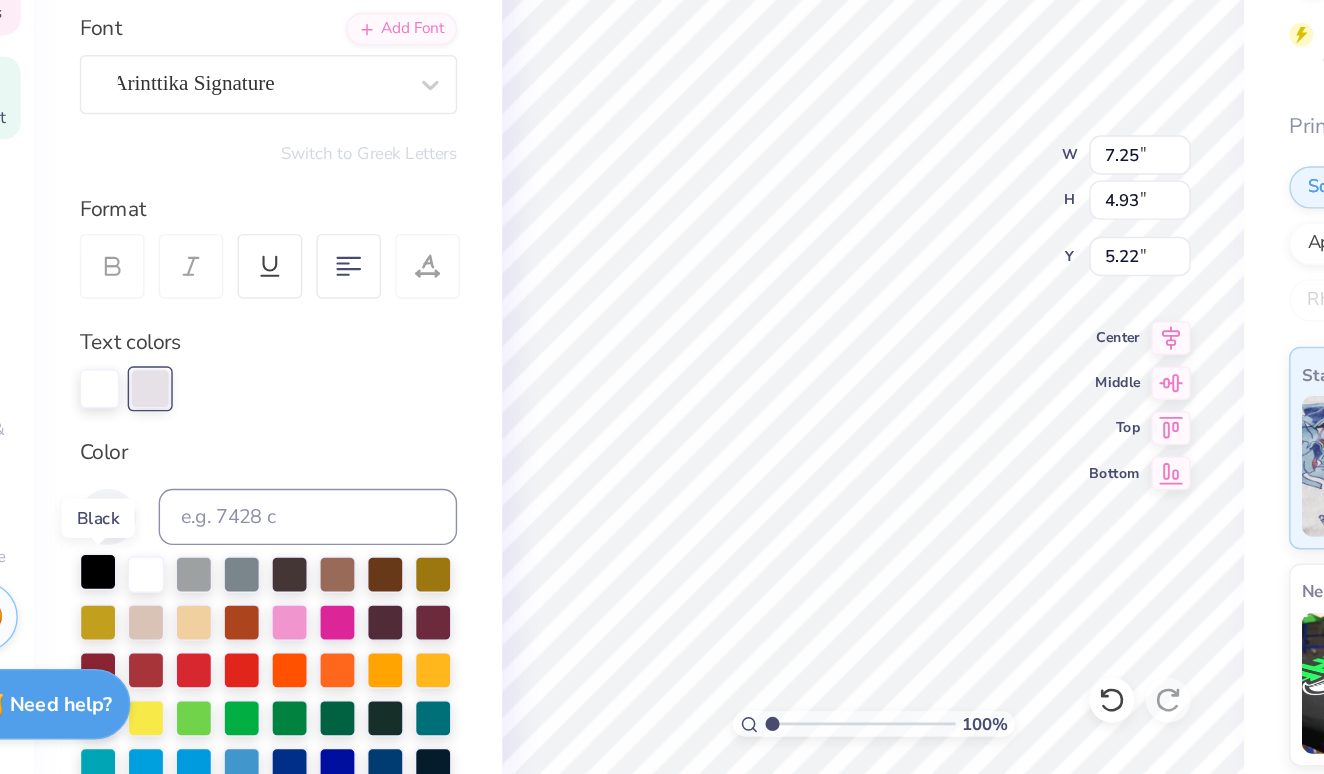 click at bounding box center (135, 627) 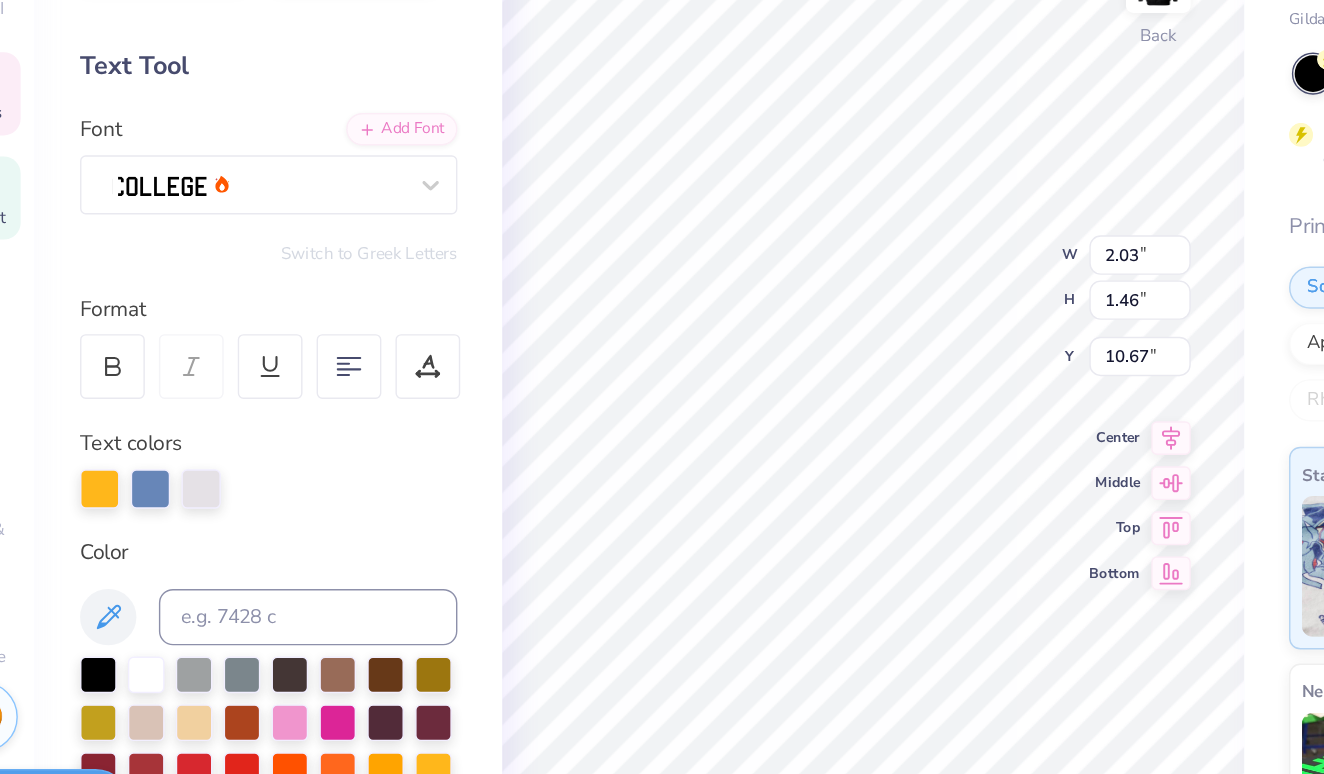 type on "2.03" 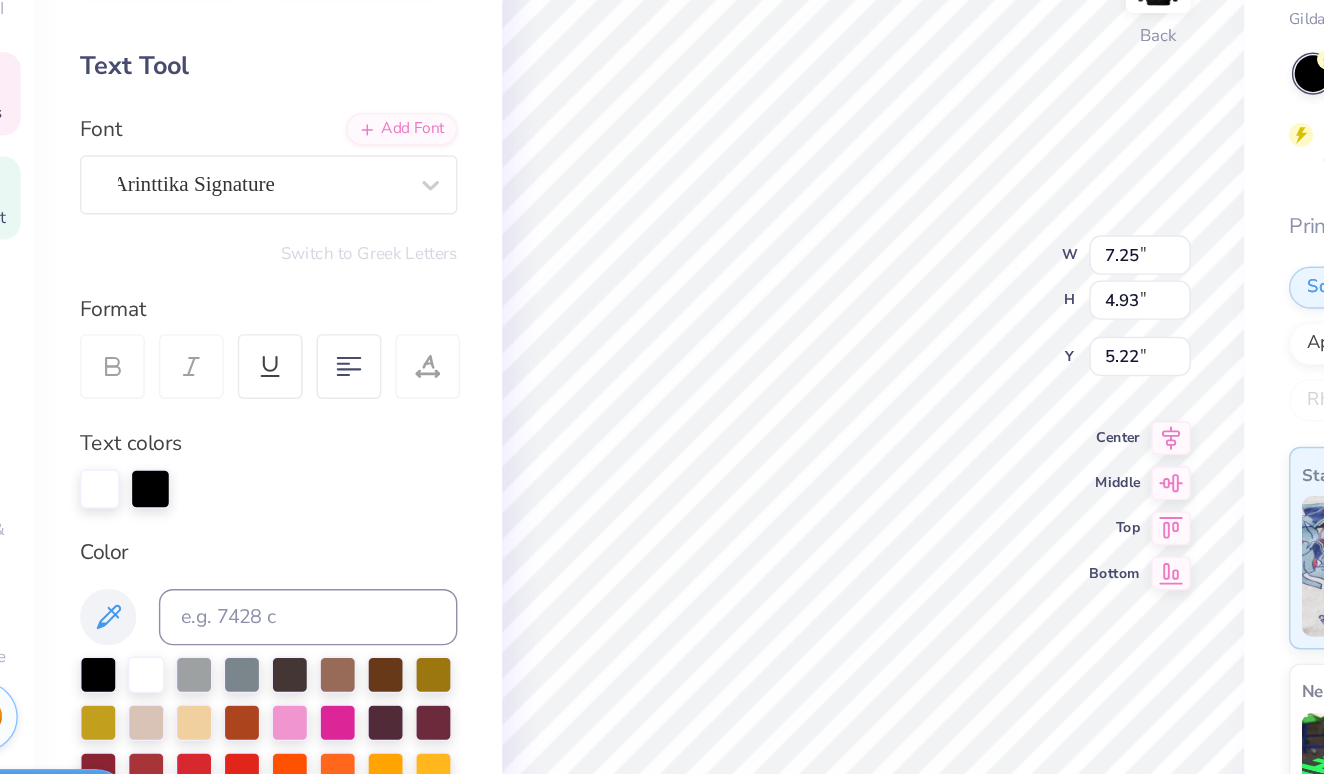 type on "4.64" 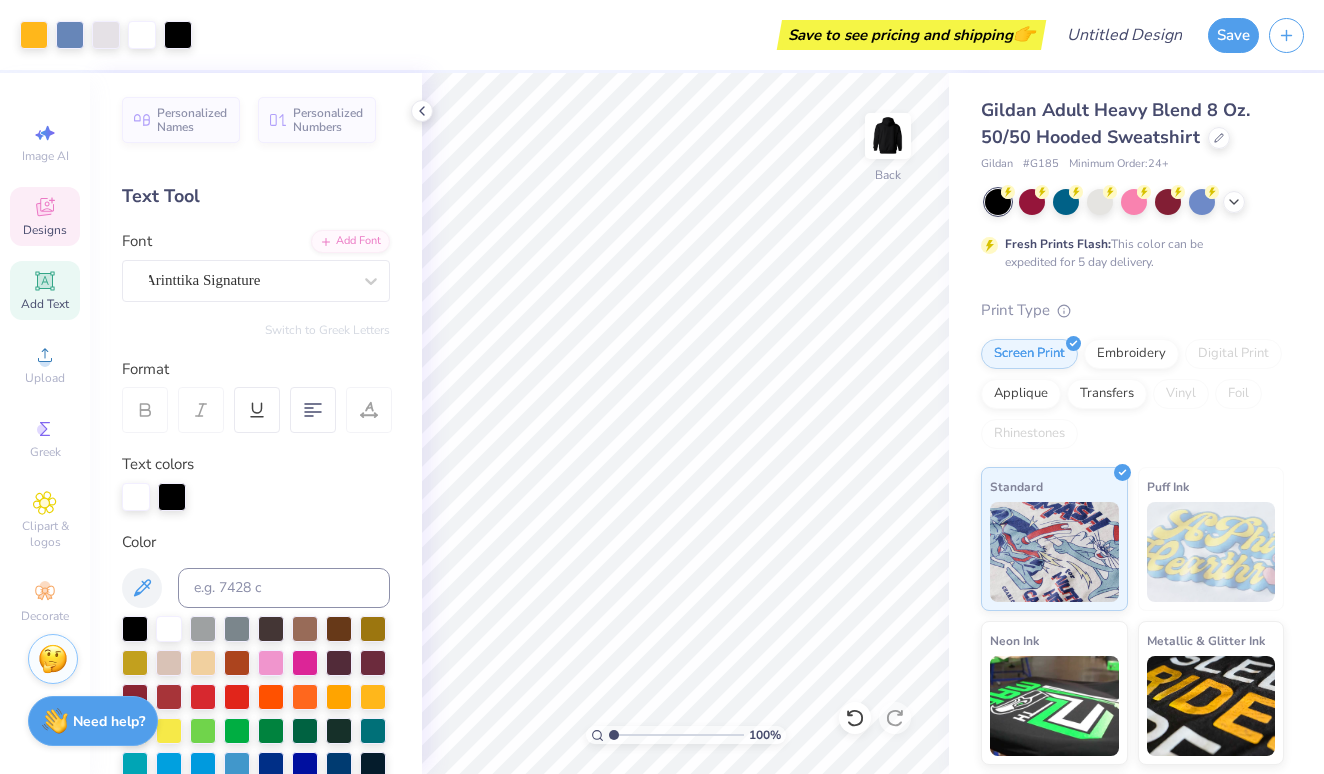 click 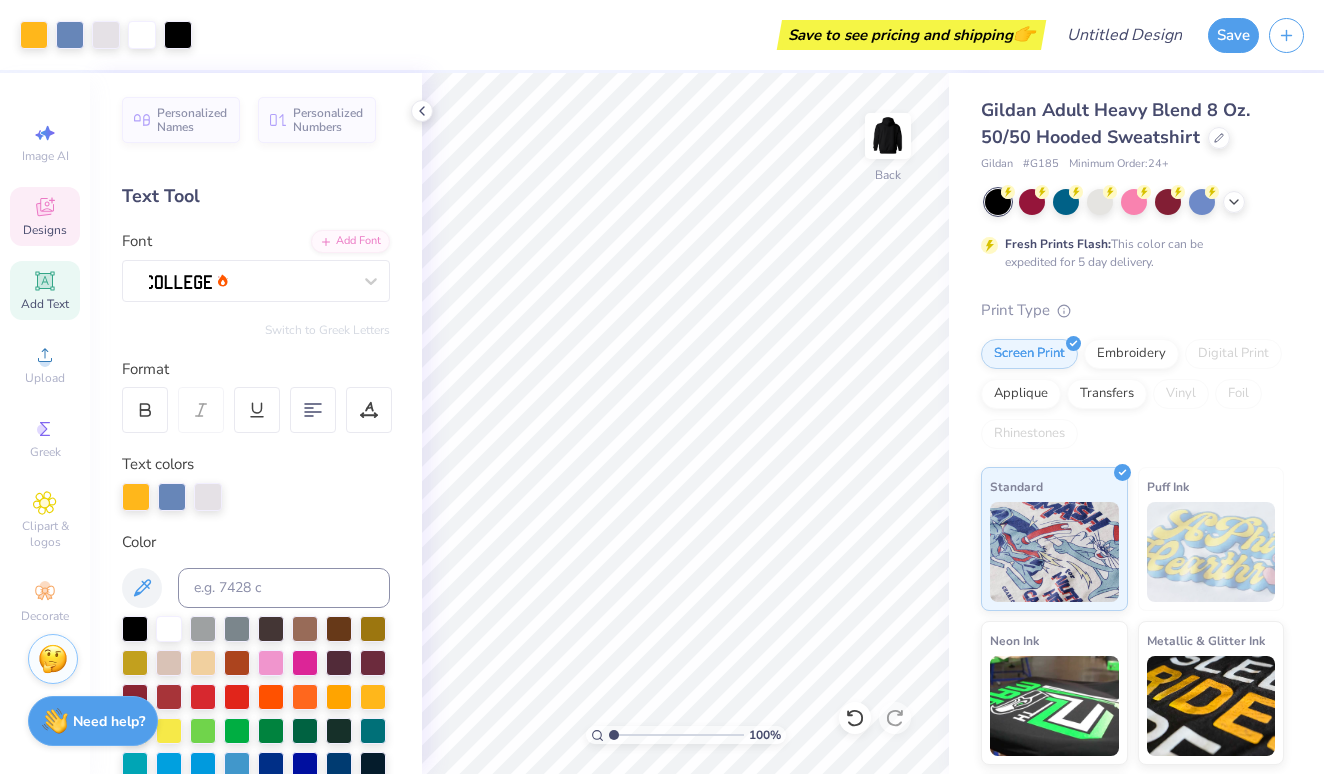 click 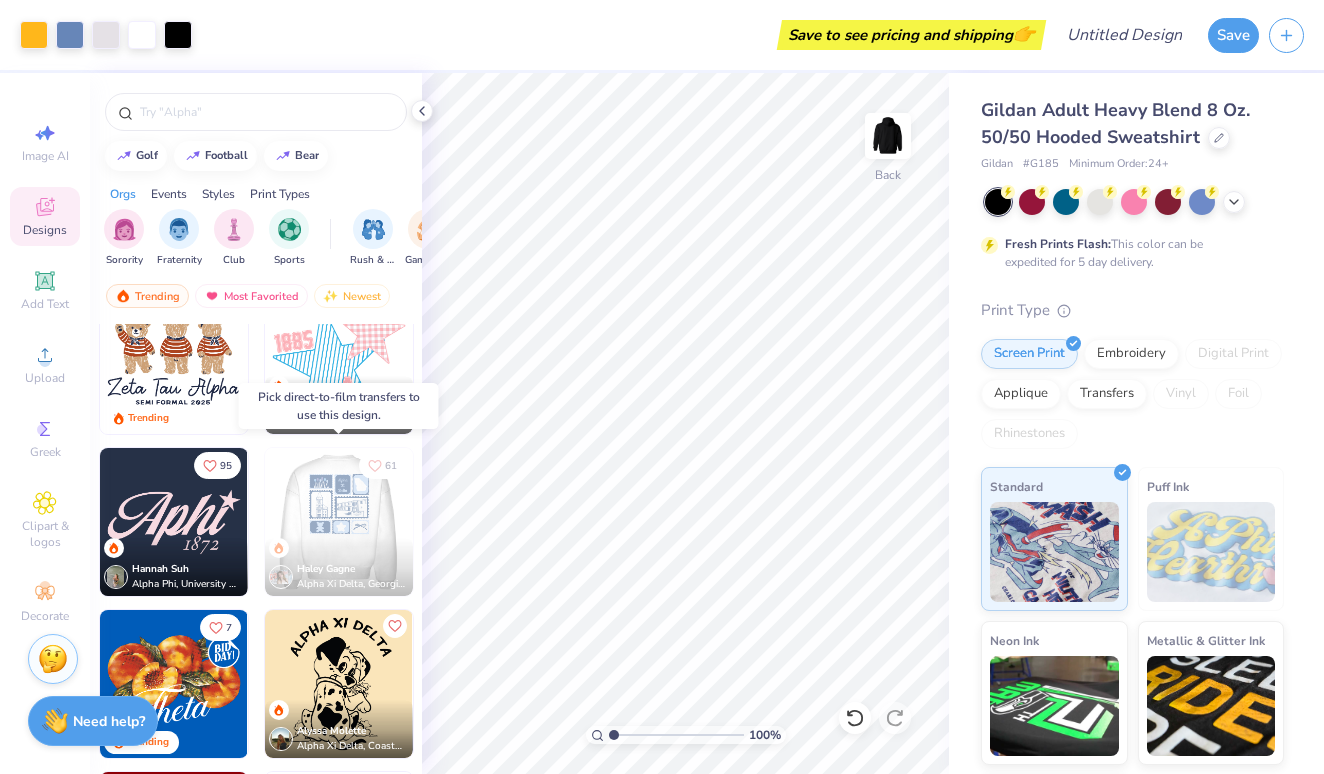 scroll, scrollTop: 1827, scrollLeft: 0, axis: vertical 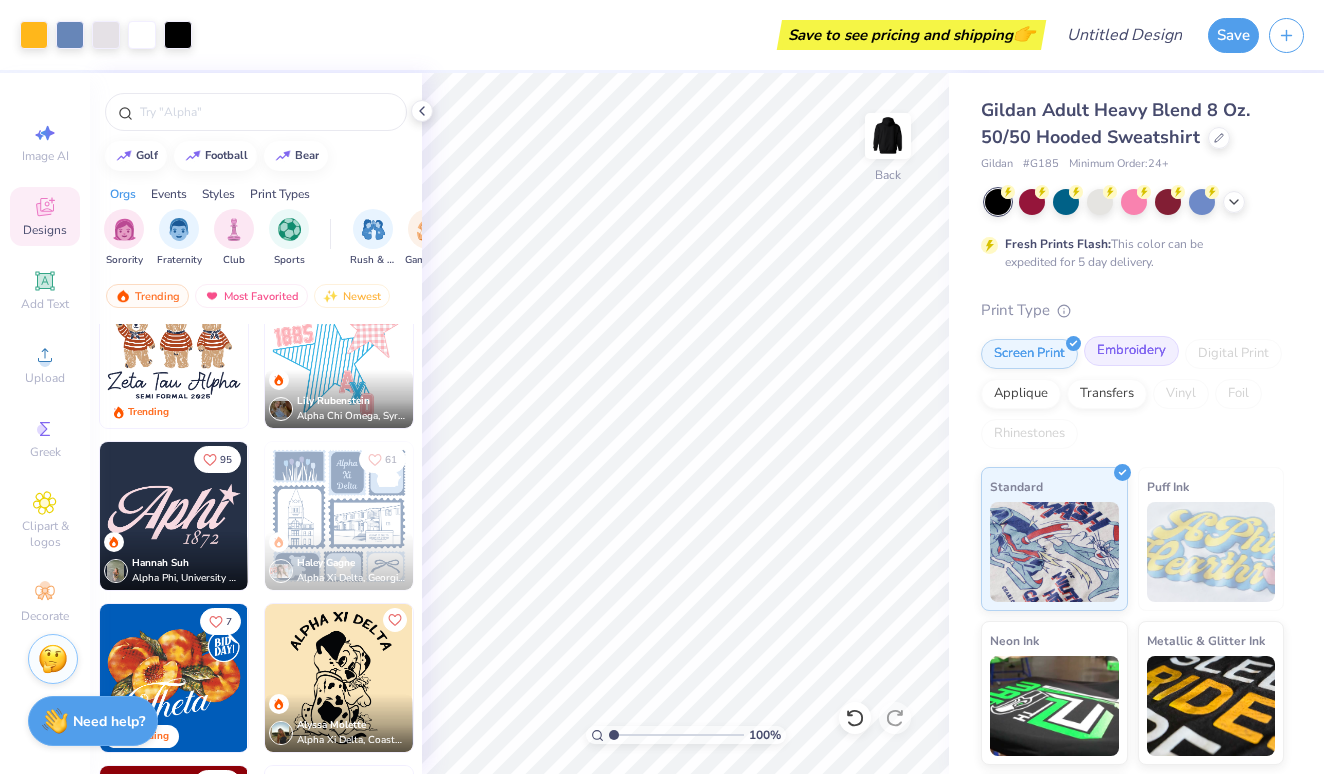 click on "Embroidery" at bounding box center [1131, 351] 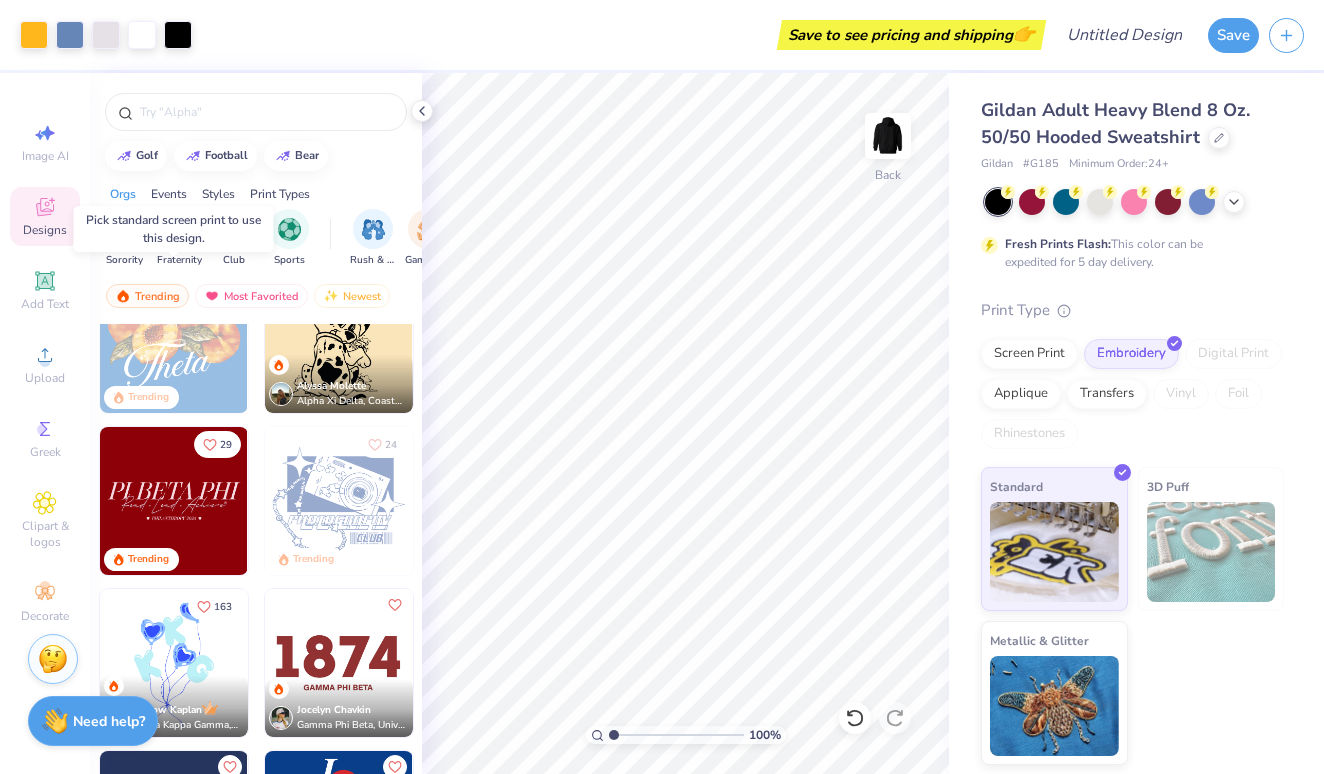 scroll, scrollTop: 2167, scrollLeft: 0, axis: vertical 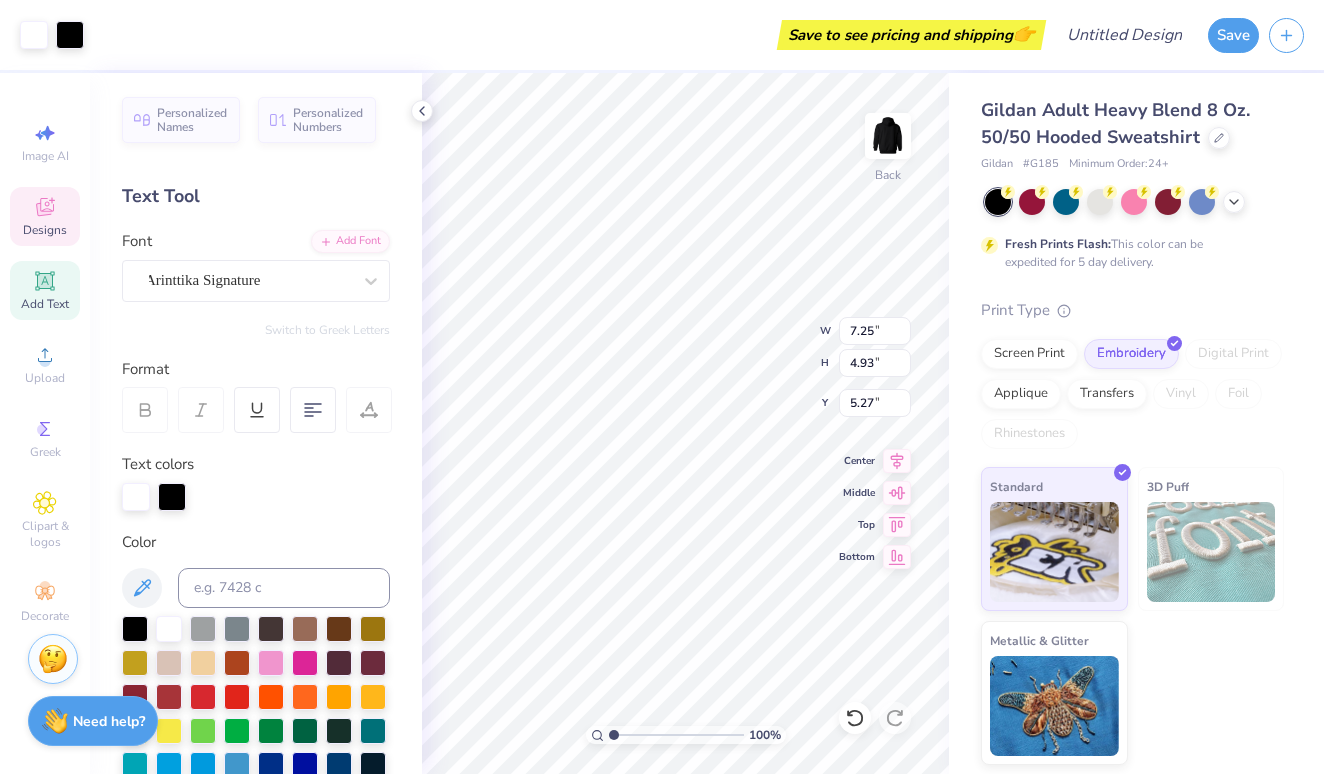 type on "5.27" 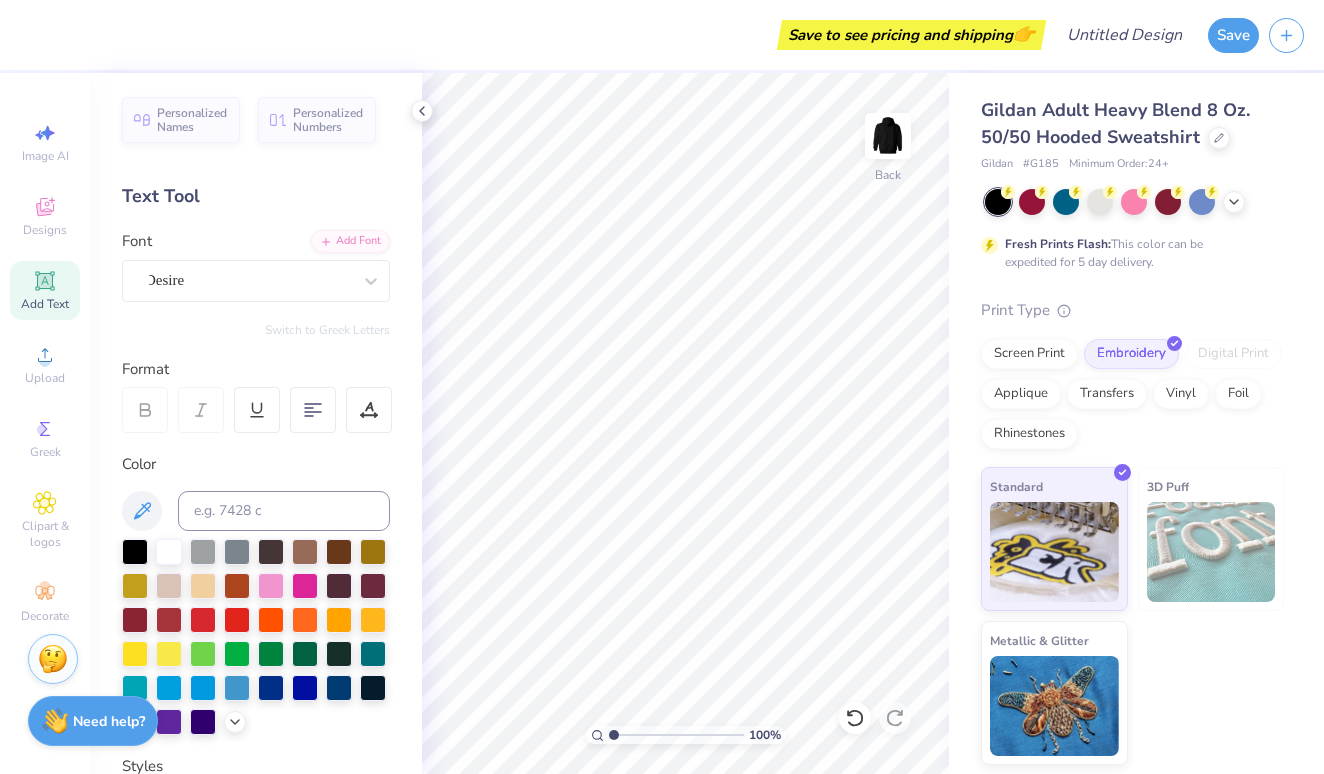 click at bounding box center (1134, 202) 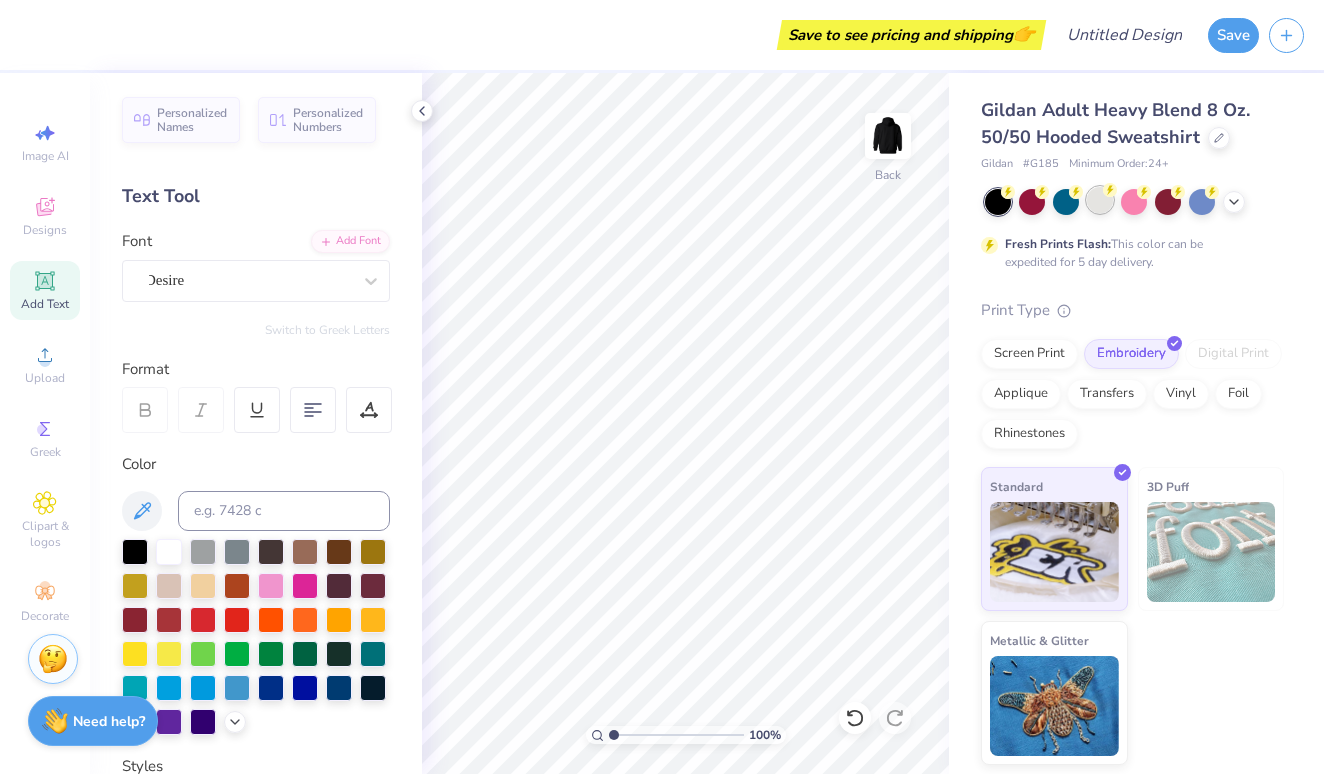 click at bounding box center (1100, 200) 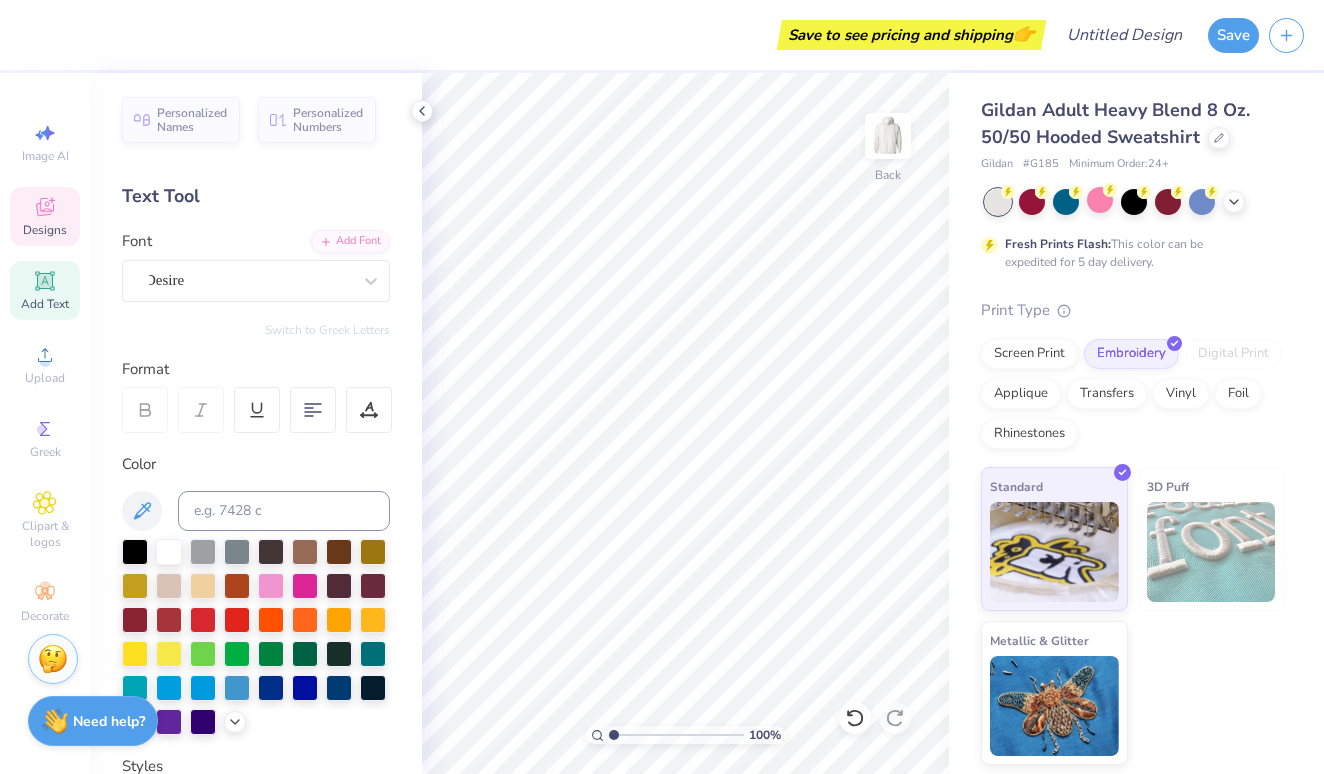 click on "Designs" at bounding box center [45, 216] 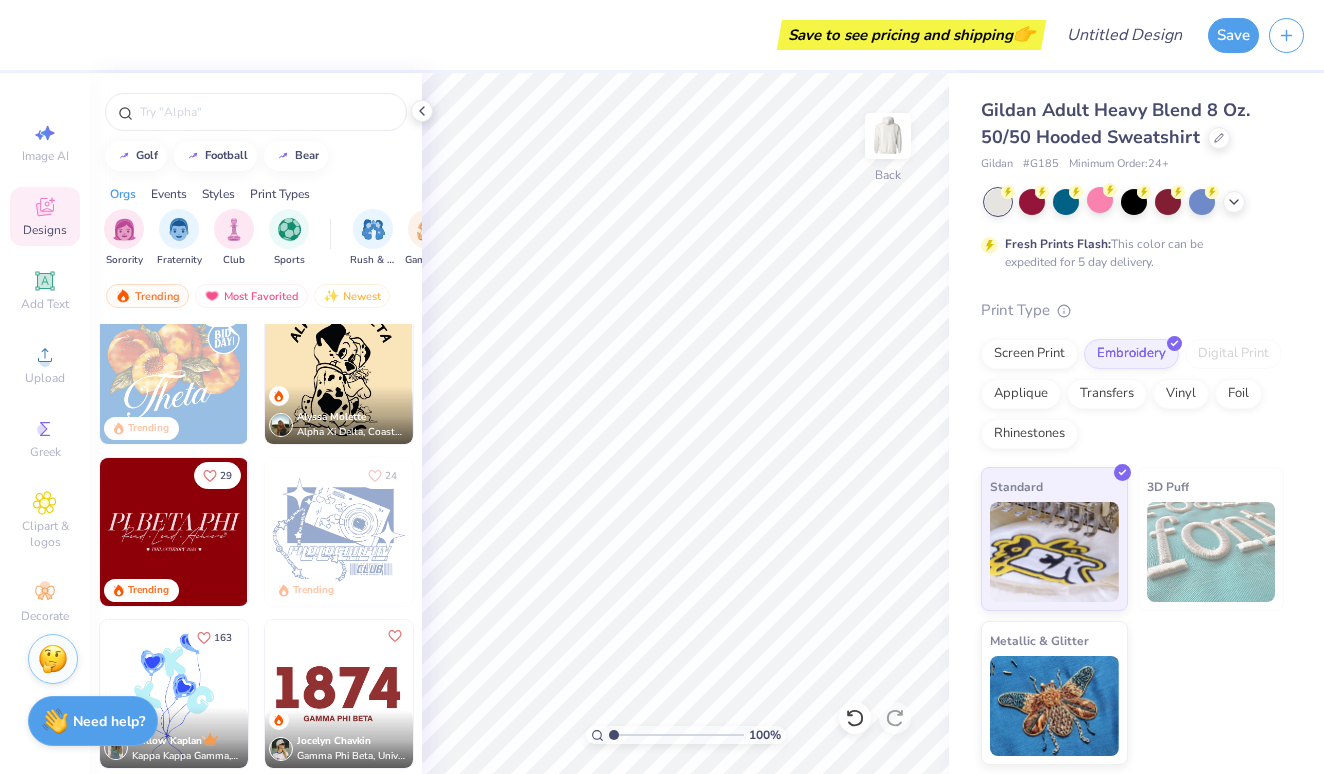 scroll, scrollTop: 2144, scrollLeft: 0, axis: vertical 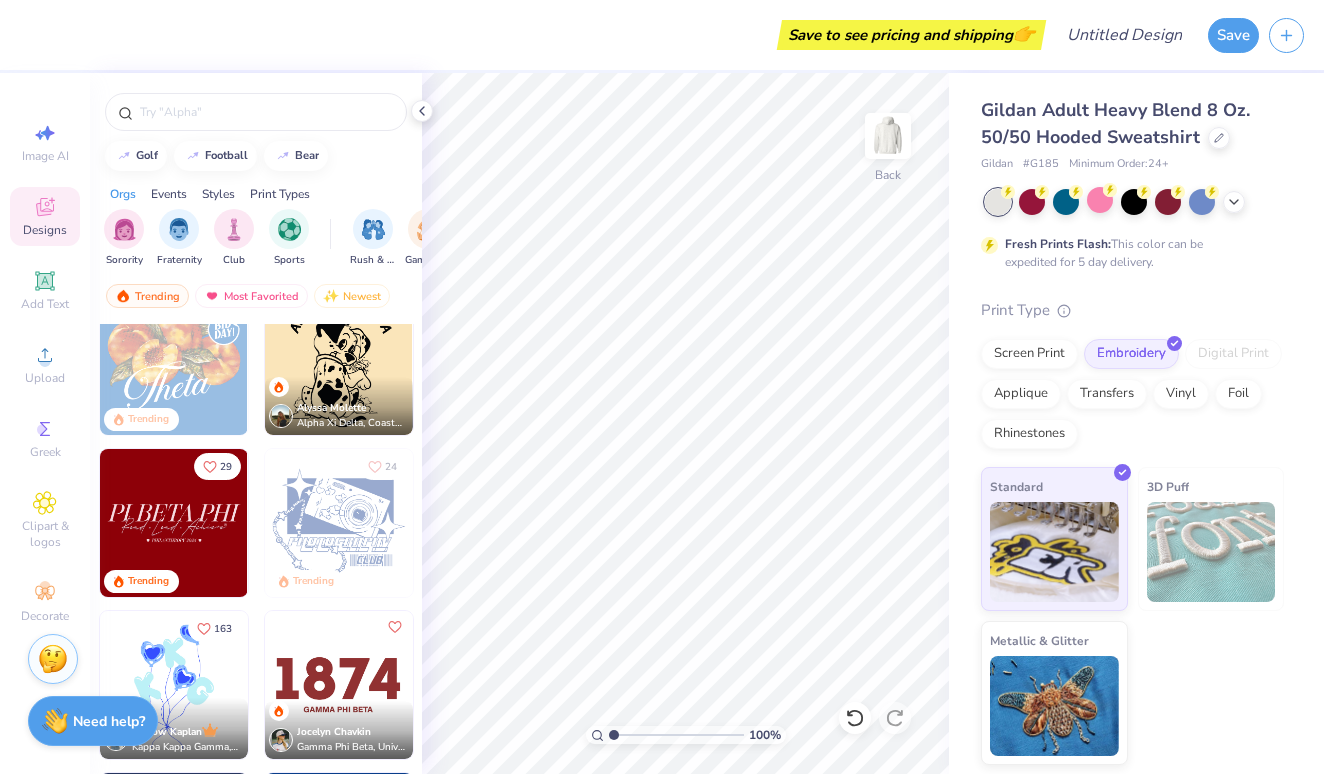 click at bounding box center (174, 523) 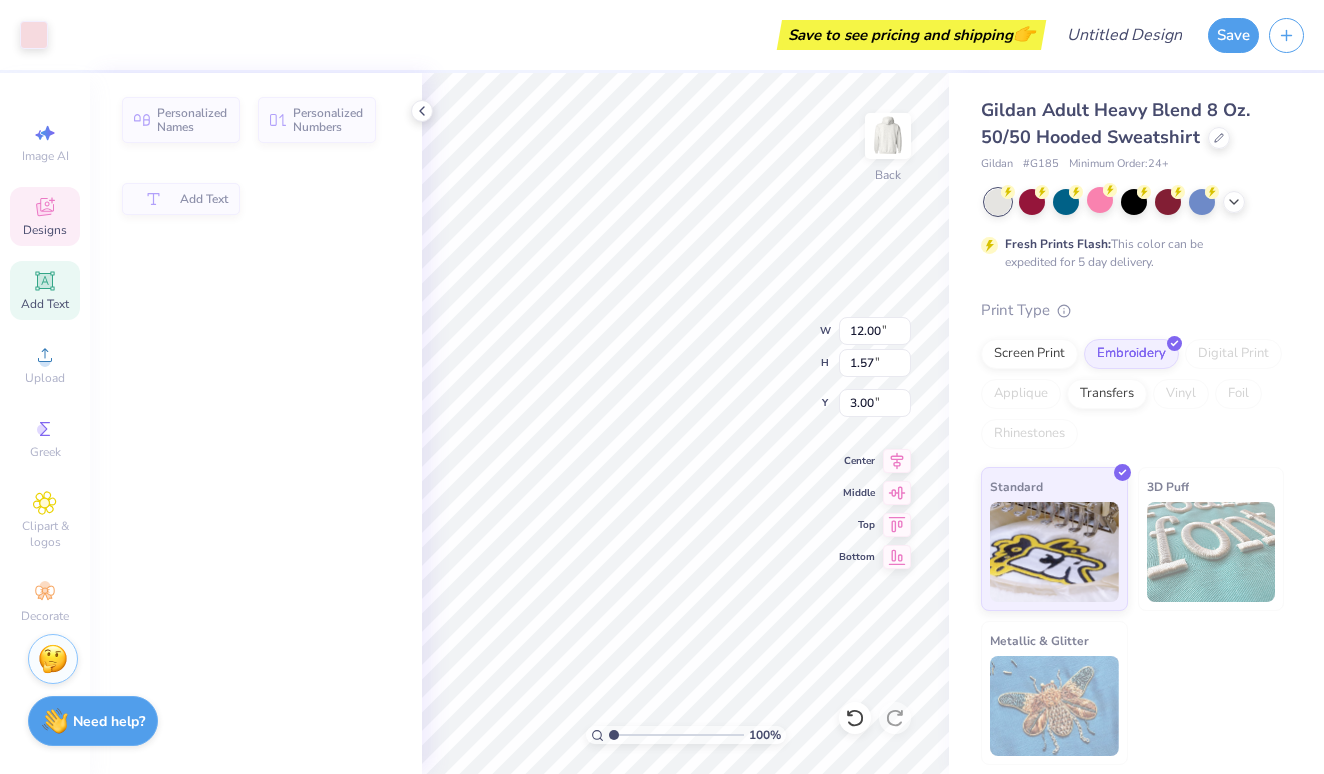 type on "1.57" 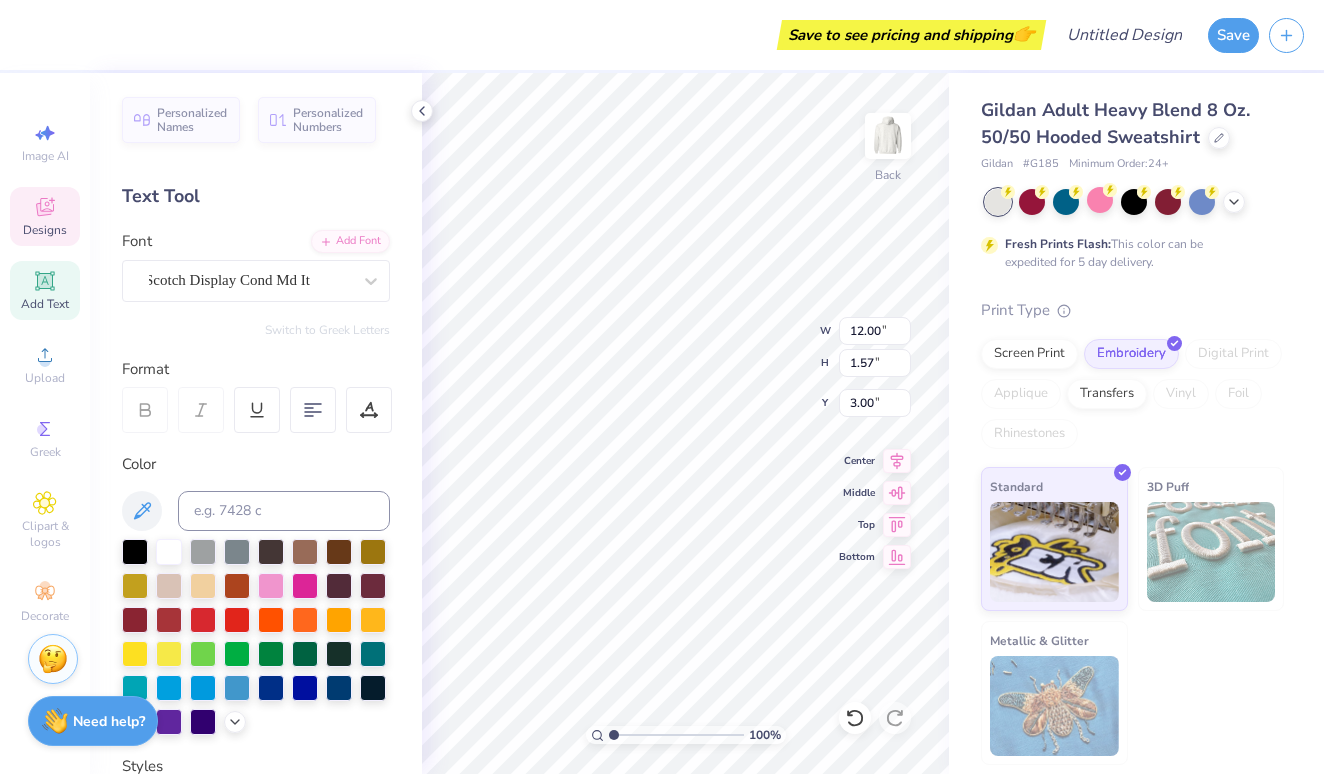 scroll, scrollTop: 0, scrollLeft: 3, axis: horizontal 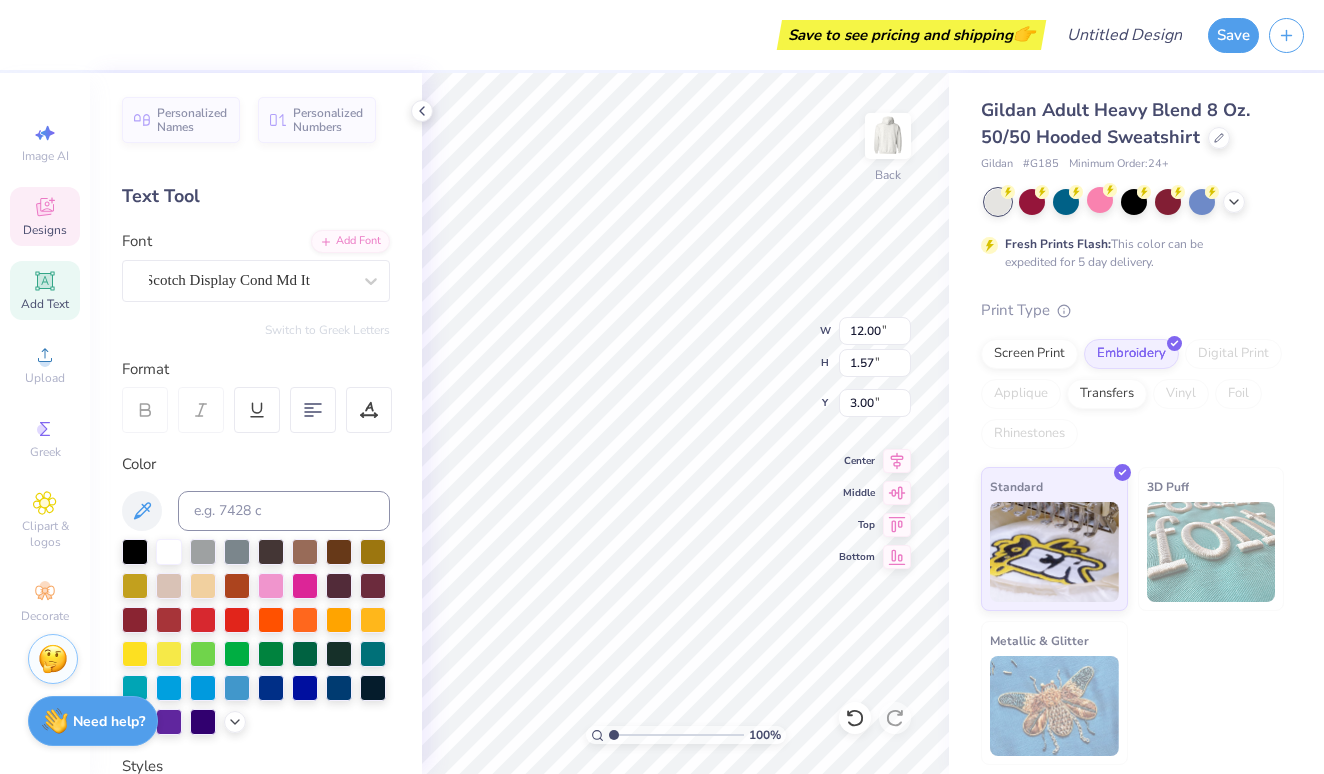 type on "P" 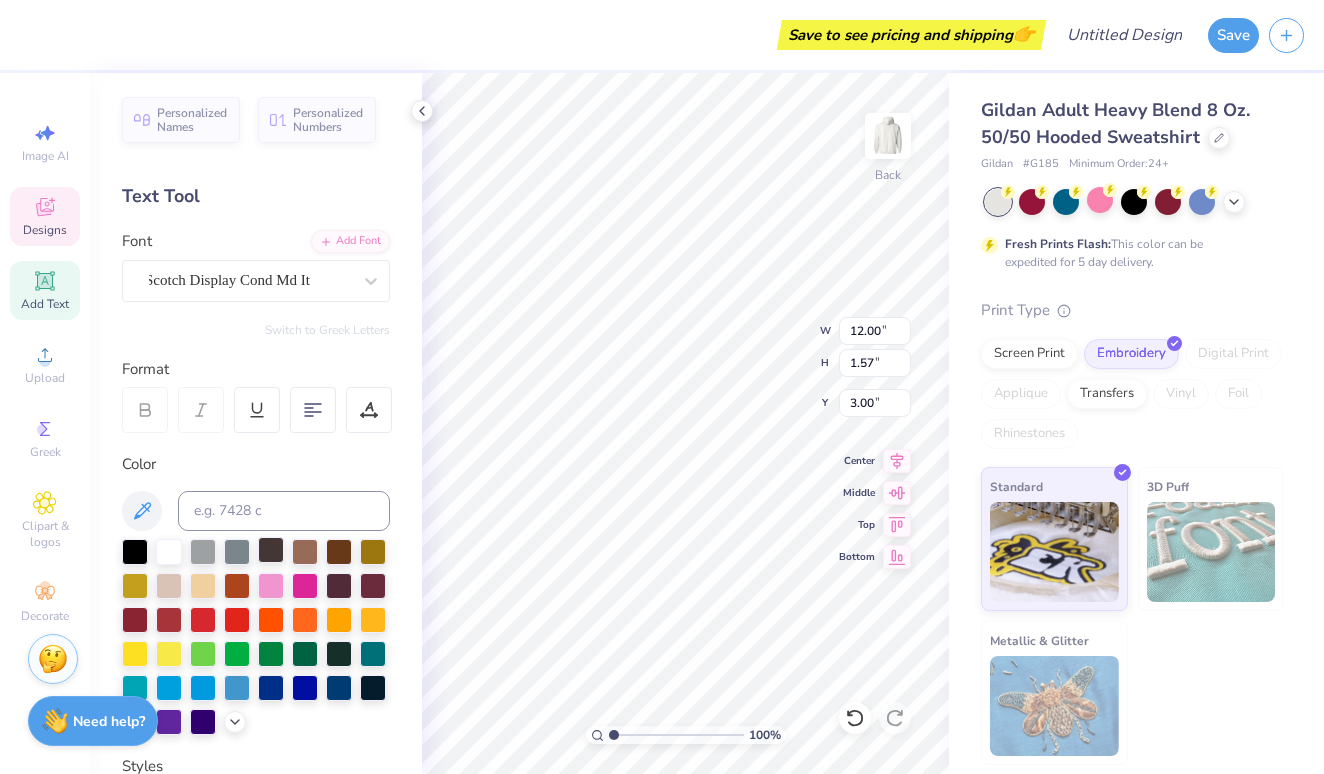 click at bounding box center (271, 550) 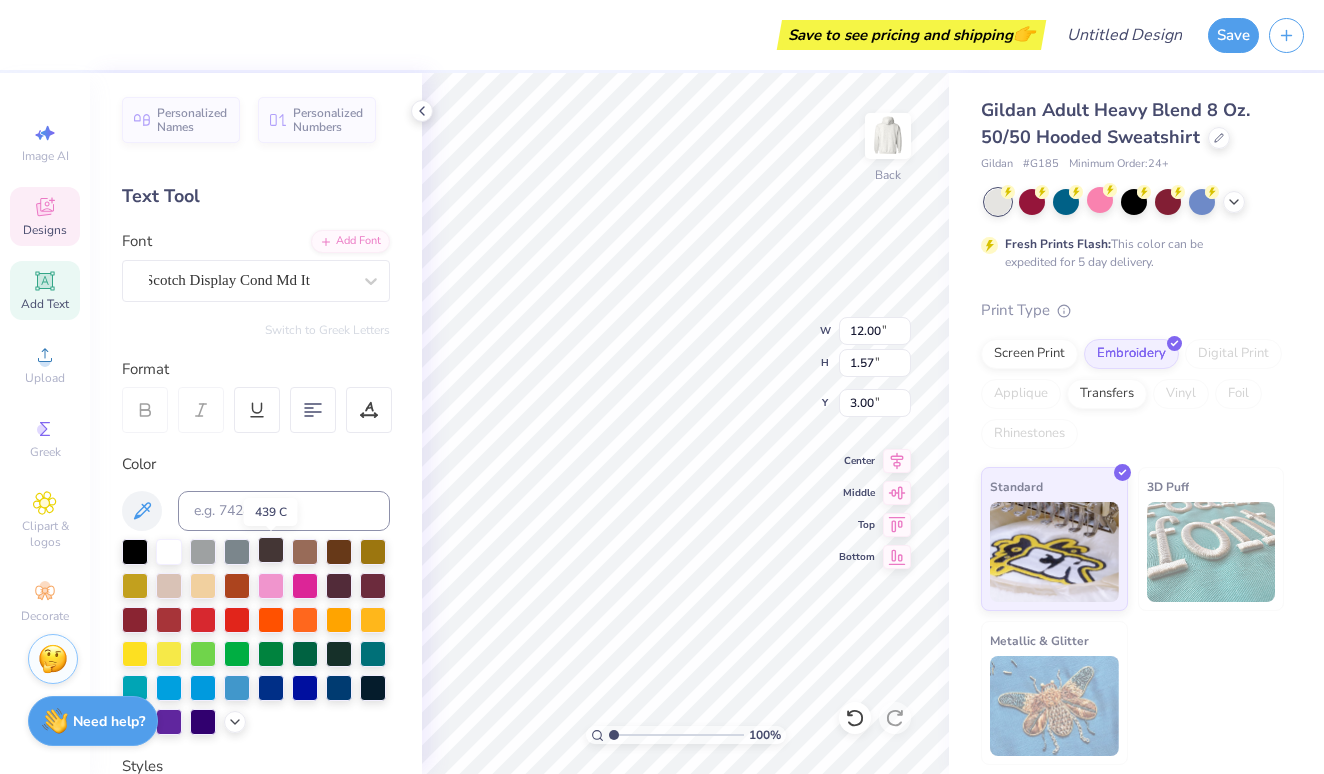 scroll, scrollTop: 0, scrollLeft: 10, axis: horizontal 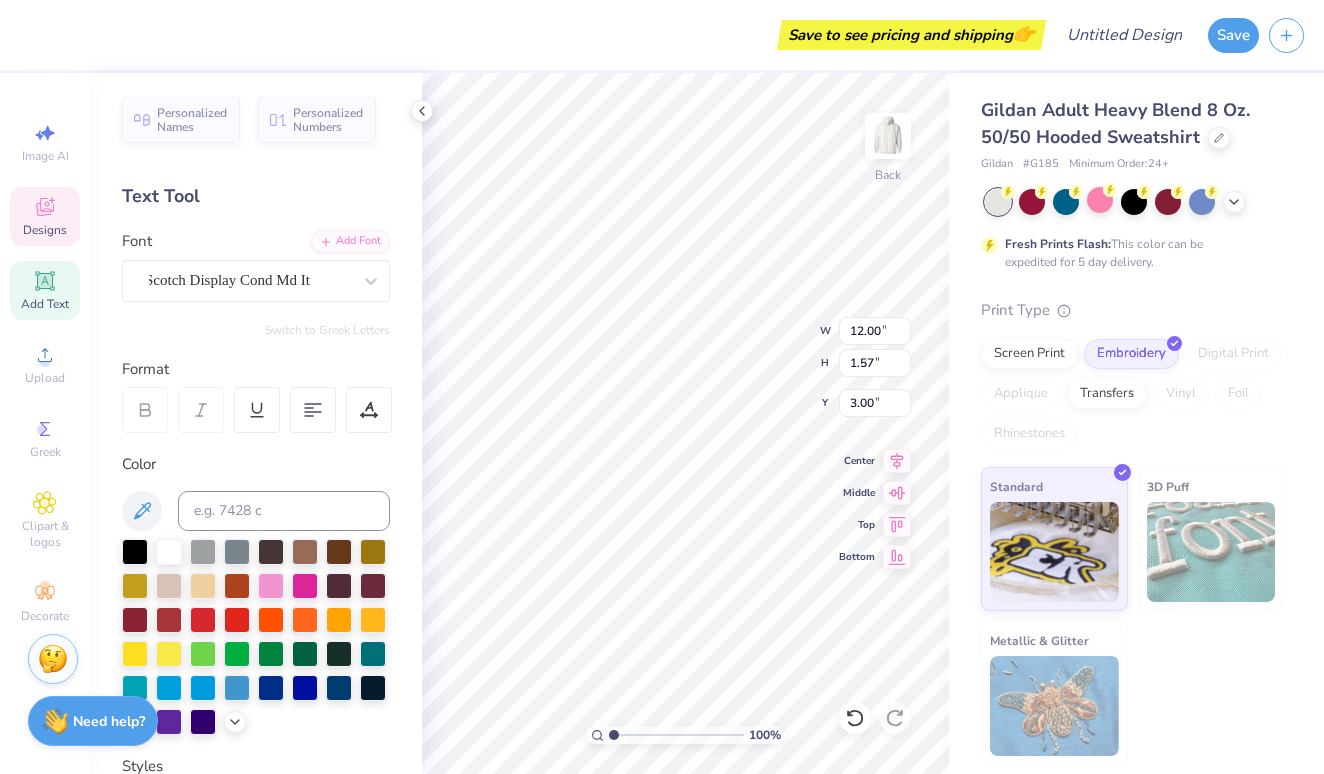 type on "PI BETA PHI" 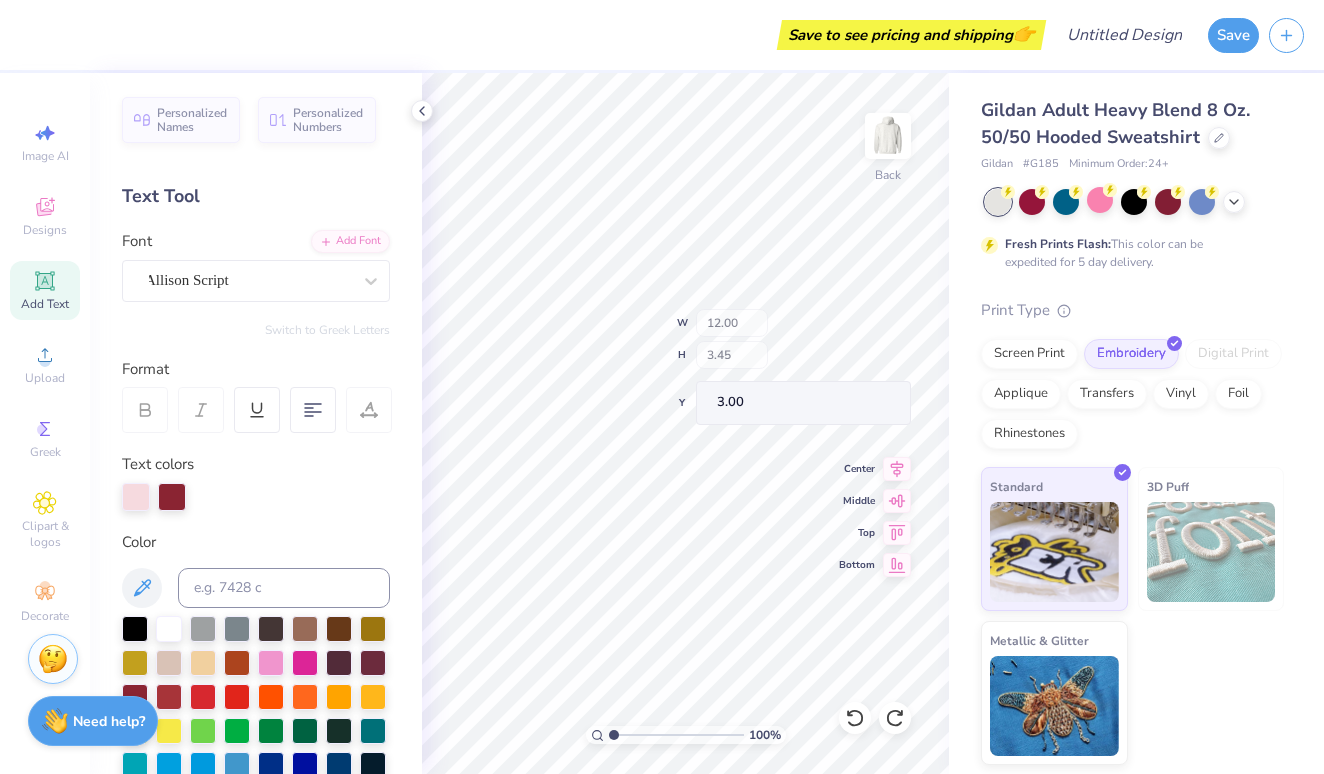 type on "12.00" 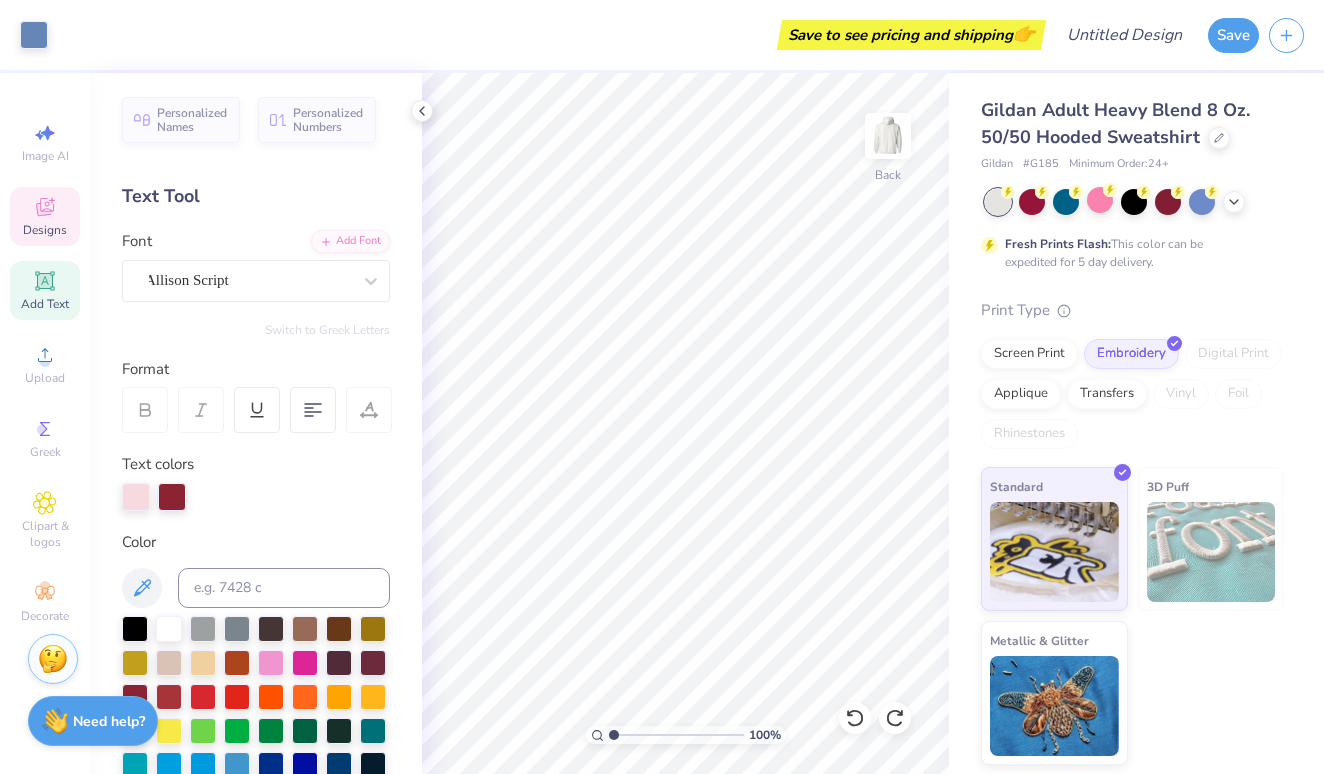 click on "Designs" at bounding box center [45, 216] 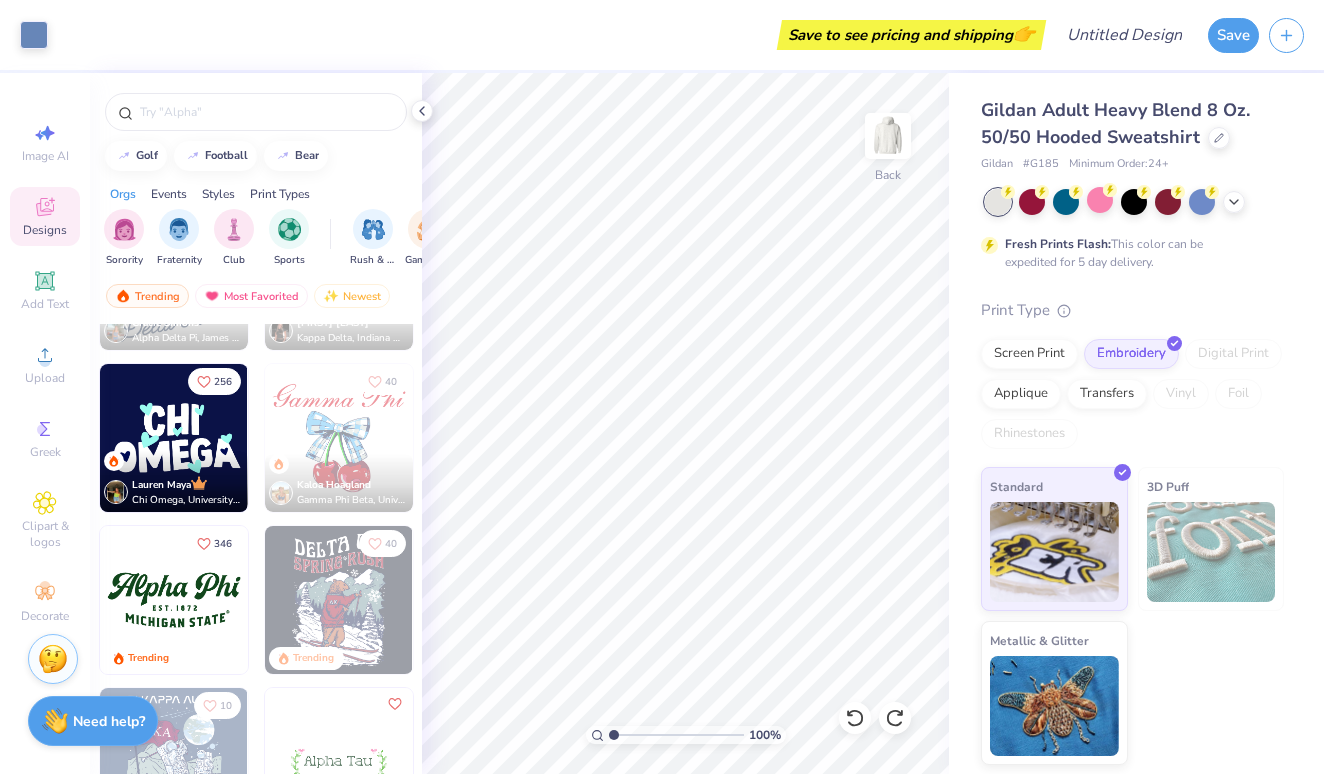 scroll, scrollTop: 4497, scrollLeft: 0, axis: vertical 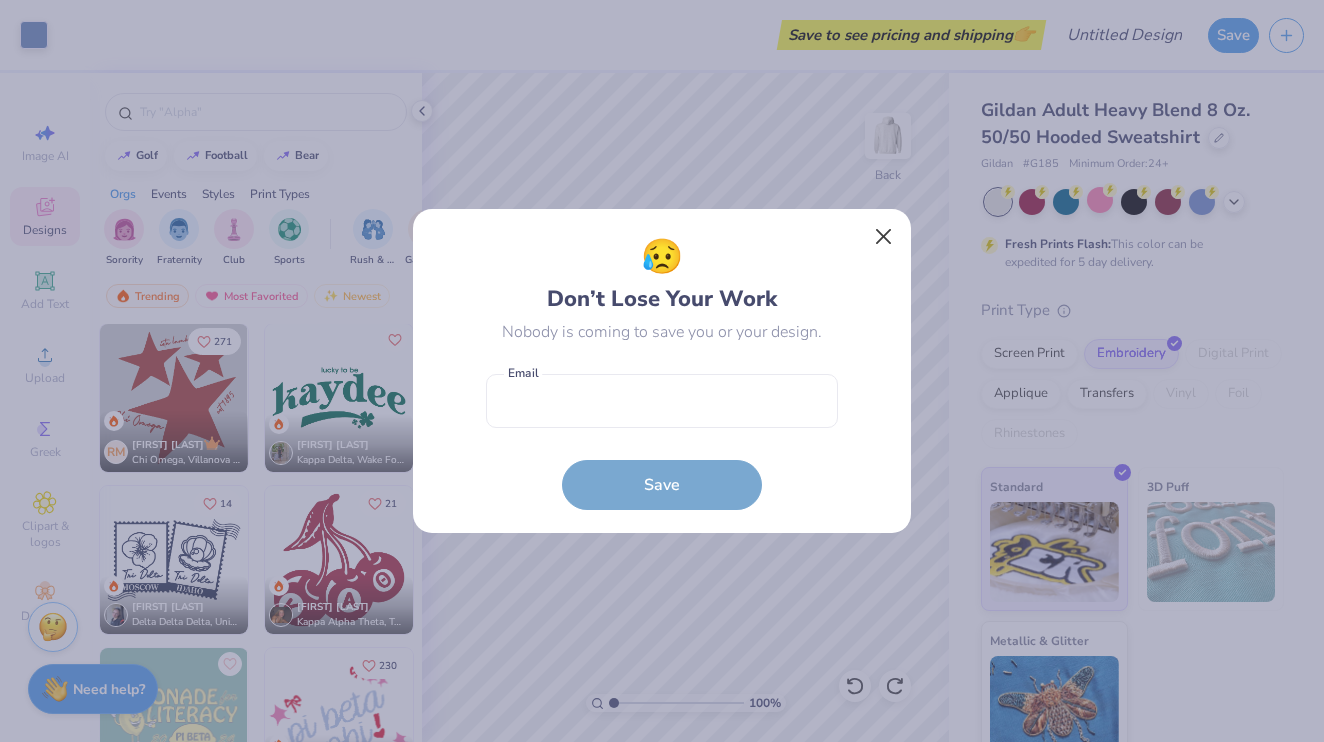 click at bounding box center [884, 237] 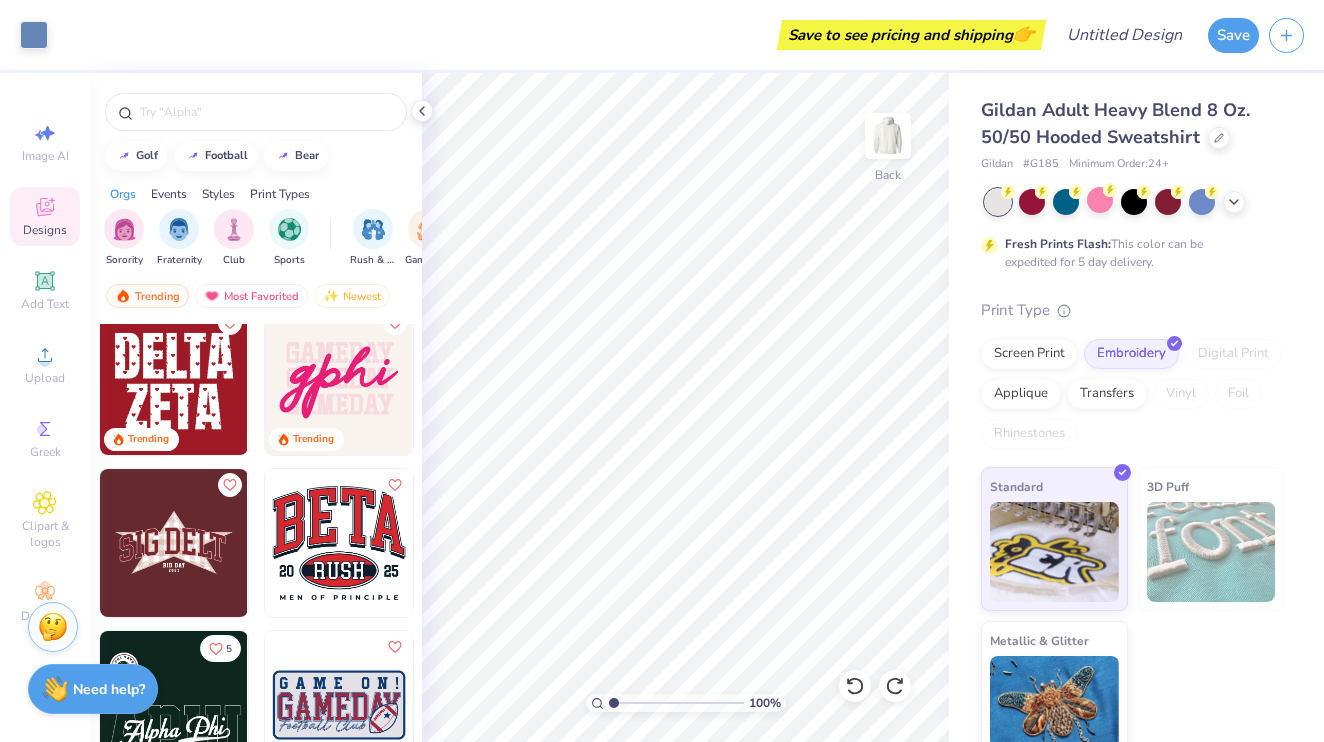 scroll, scrollTop: 11214, scrollLeft: 0, axis: vertical 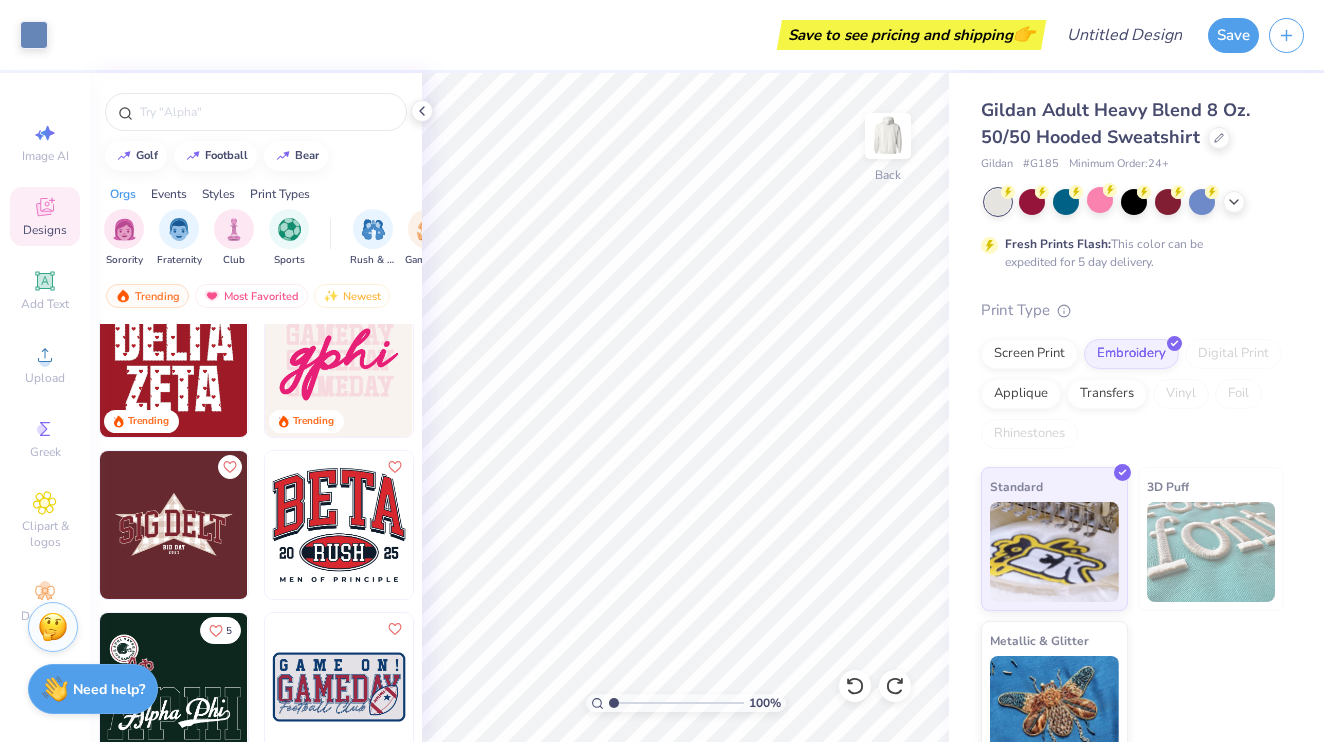 click at bounding box center (339, 363) 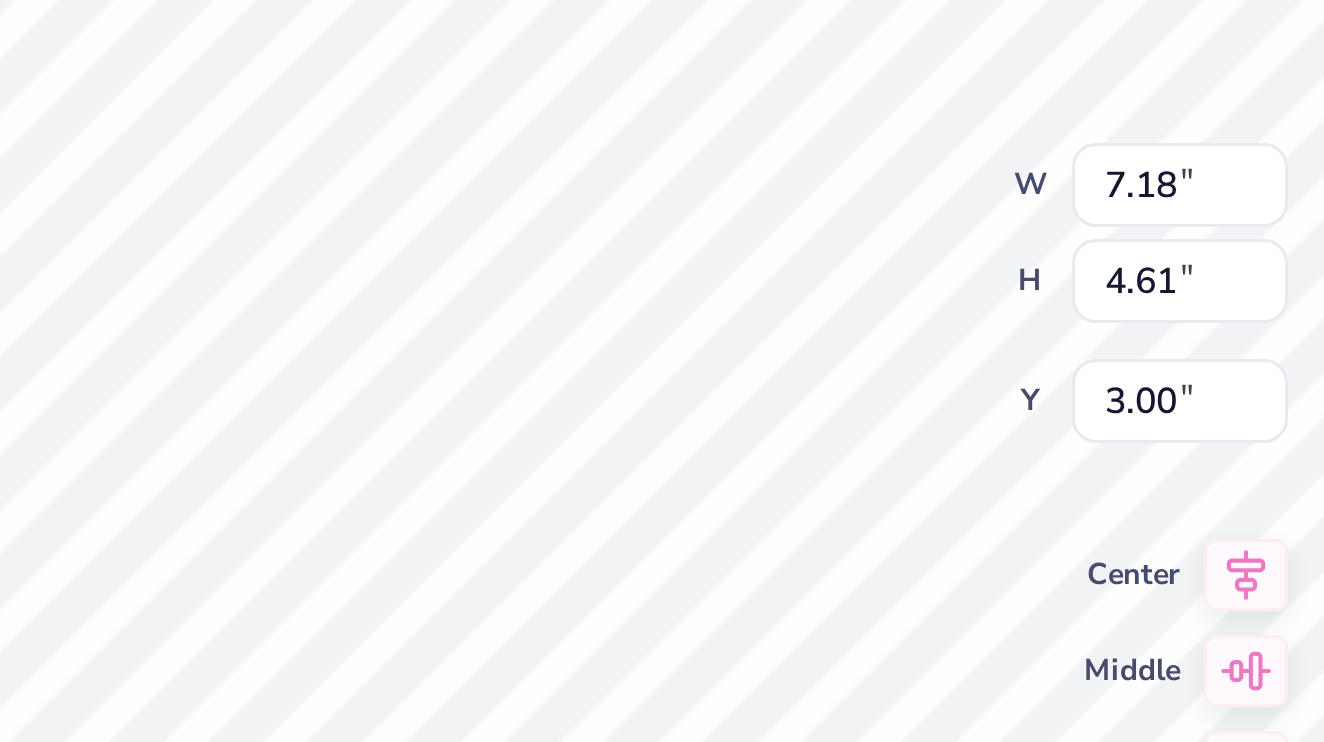 type on "4.35" 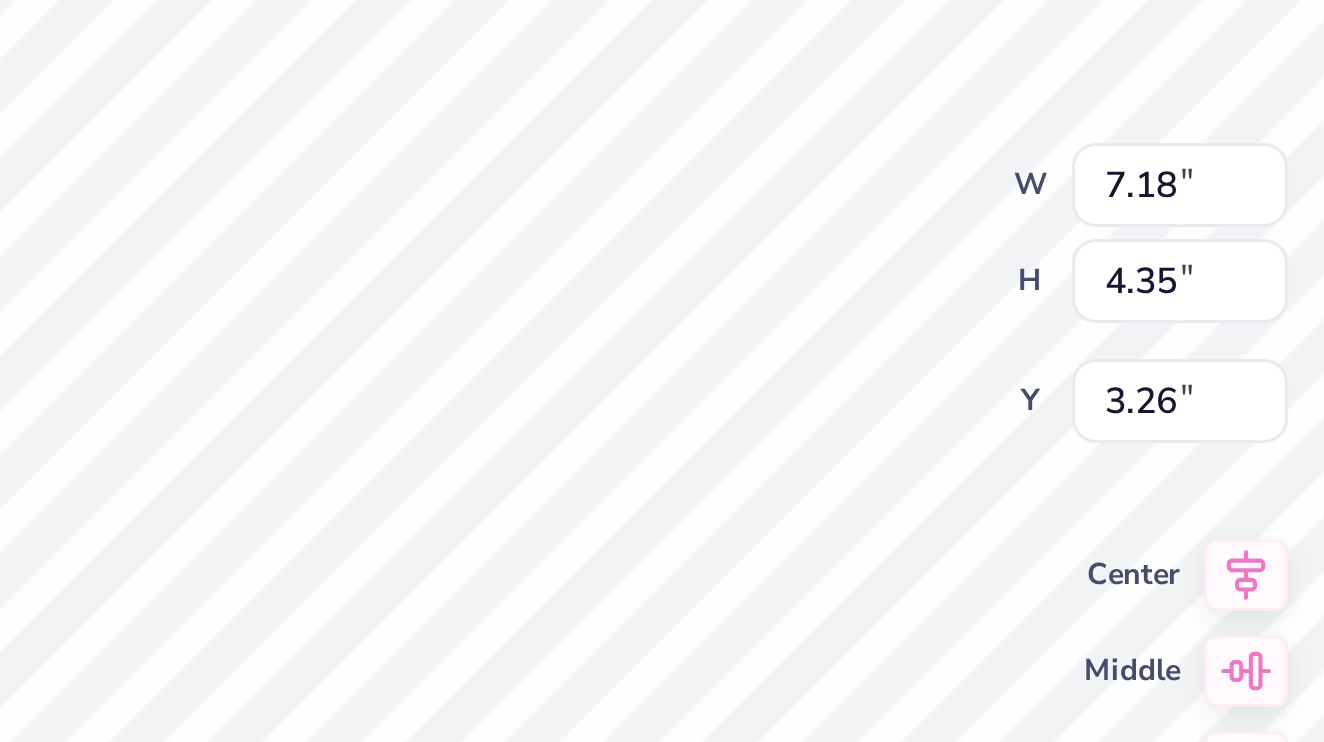 type on "g" 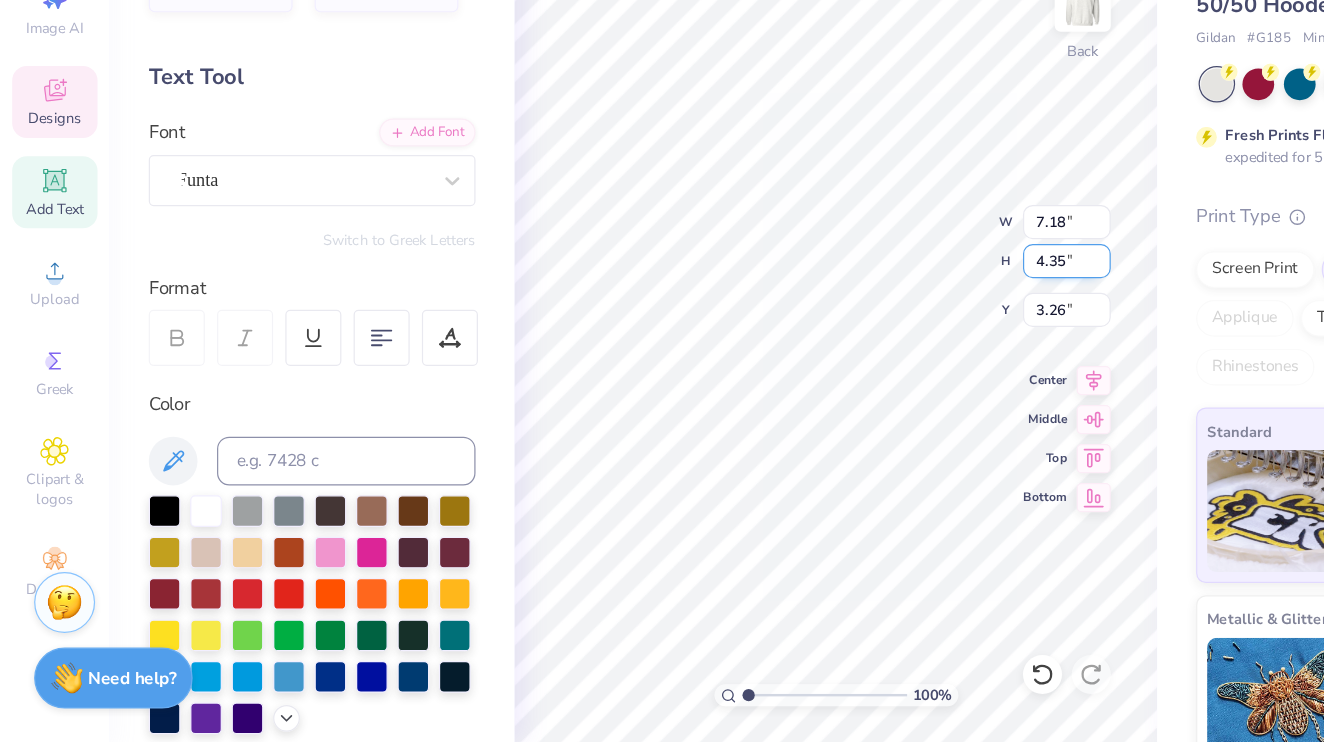 scroll, scrollTop: 0, scrollLeft: 0, axis: both 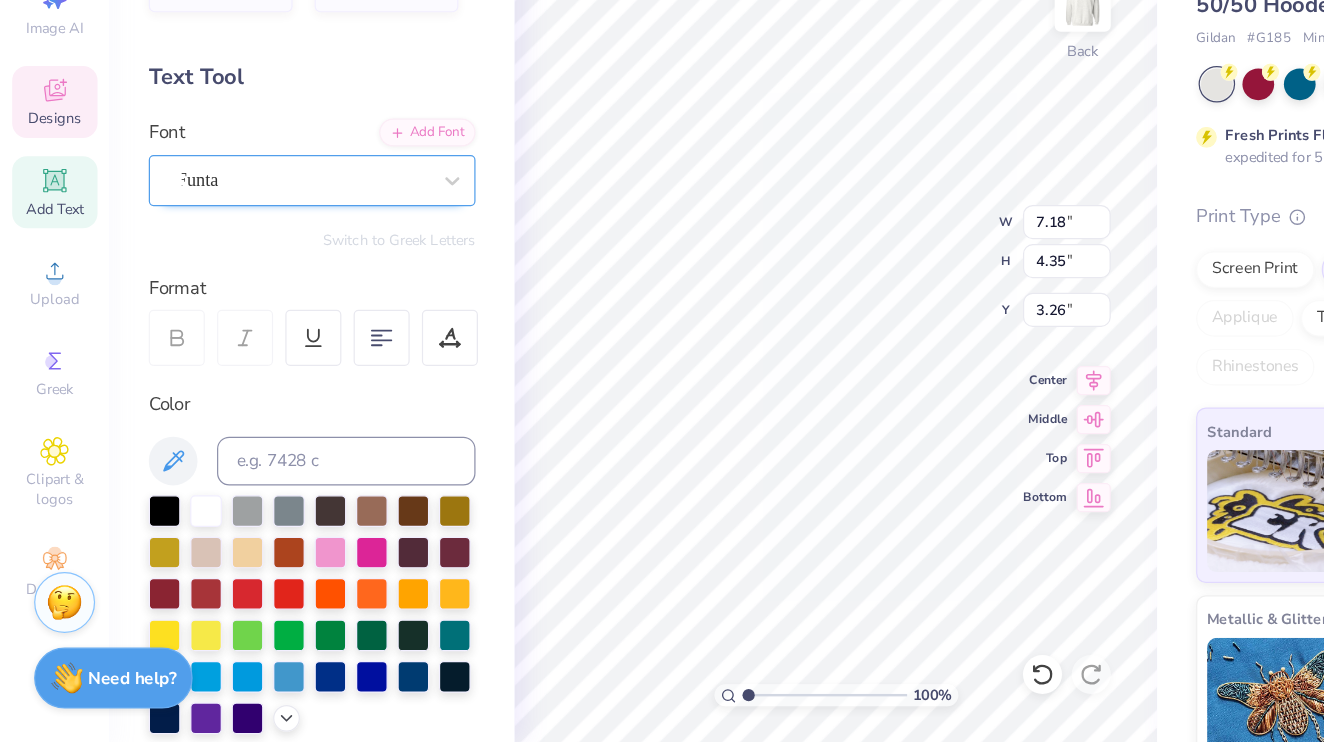 type on "g" 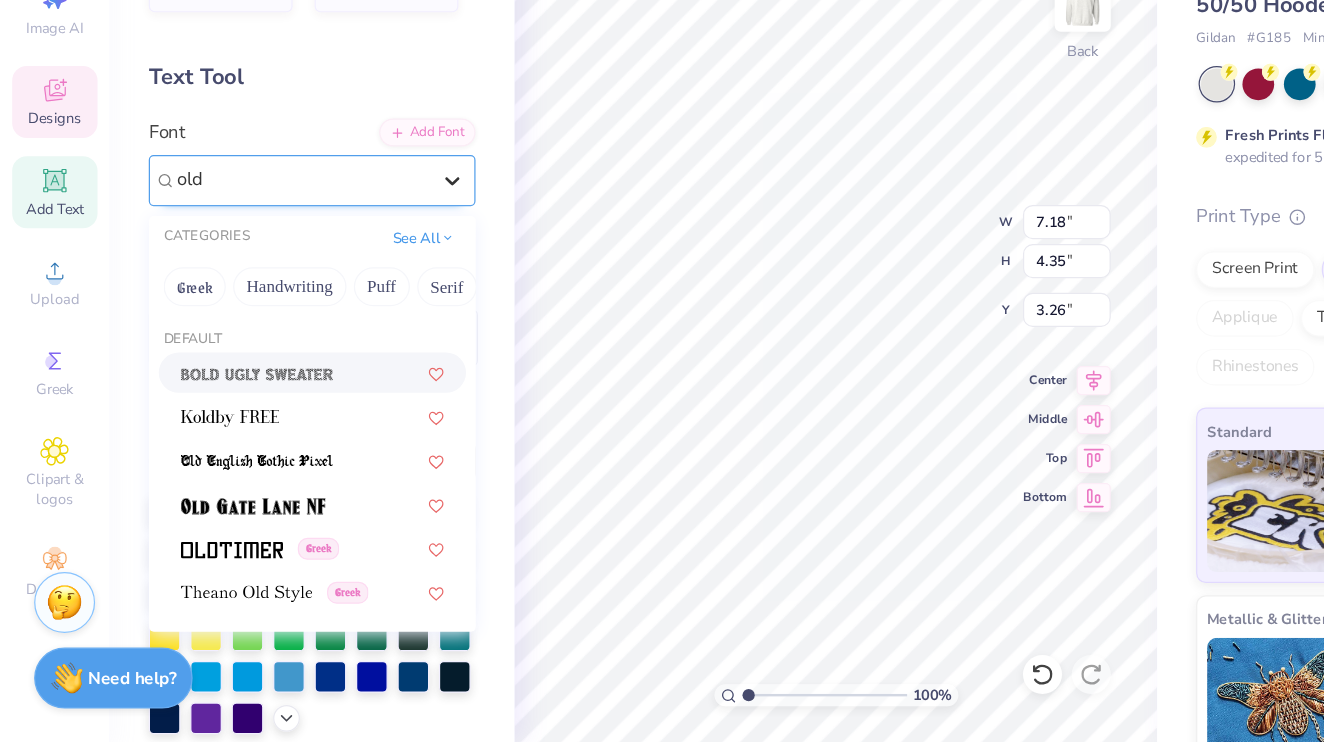 type on "old" 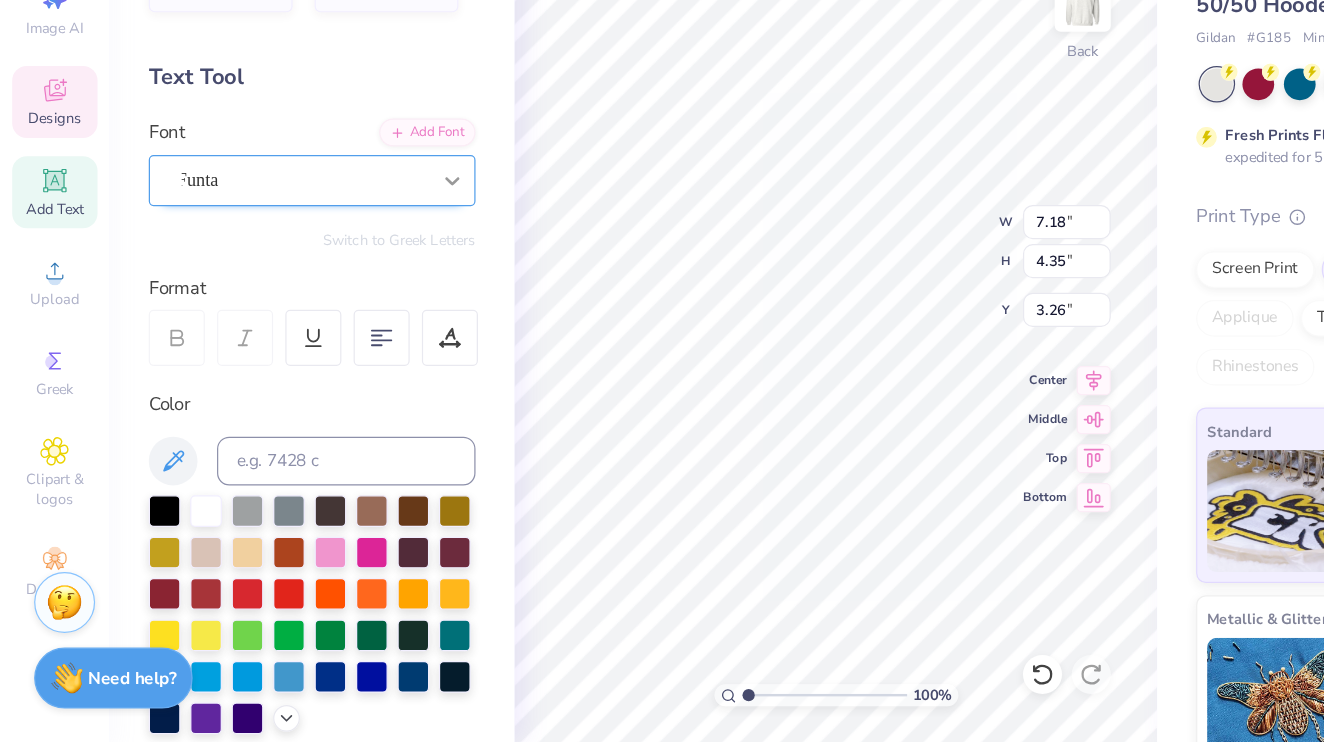type on "golden girls" 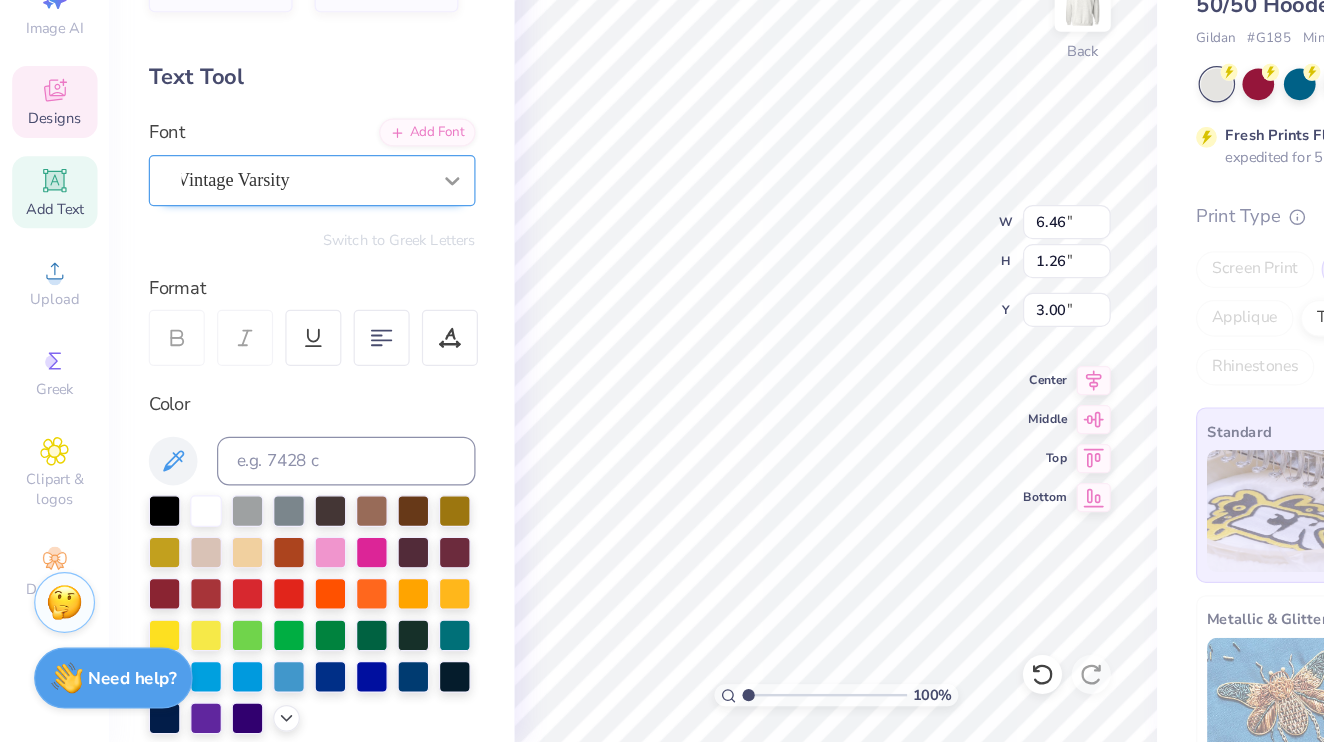 scroll, scrollTop: 0, scrollLeft: 3, axis: horizontal 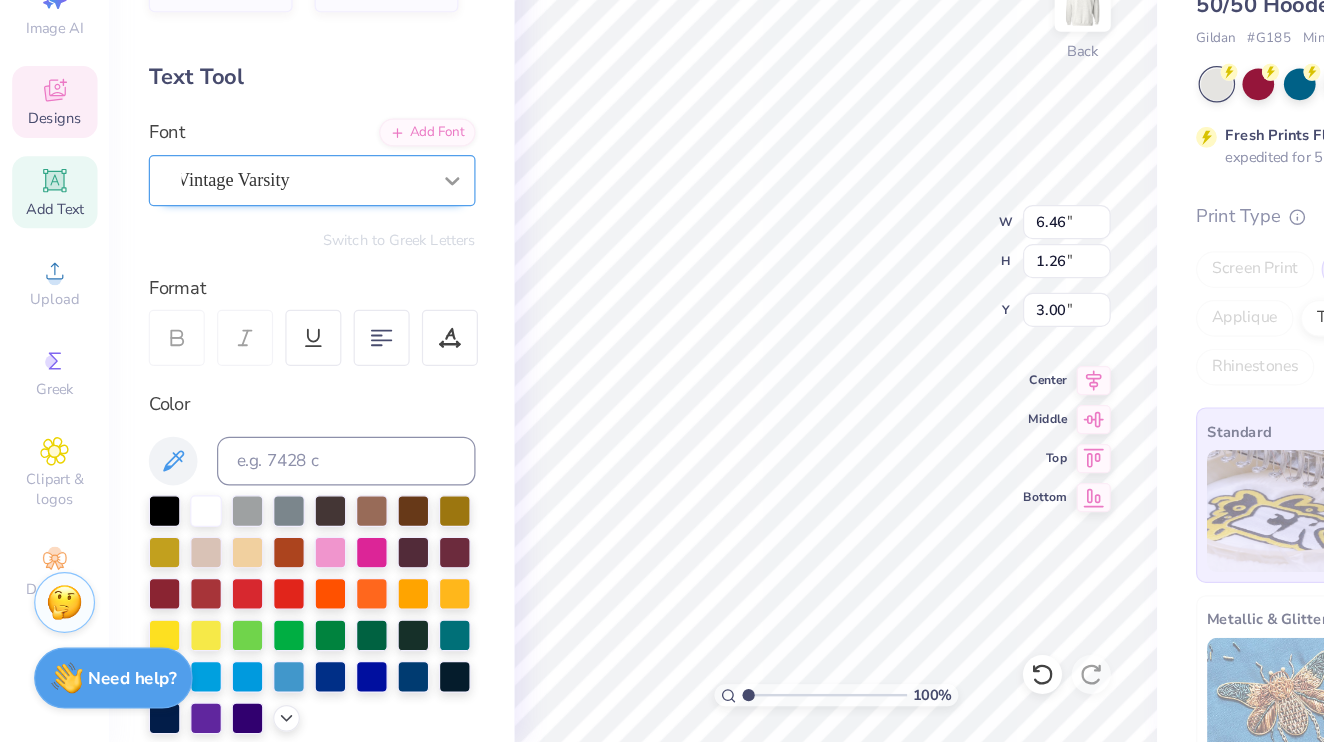 type on "Missoue" 